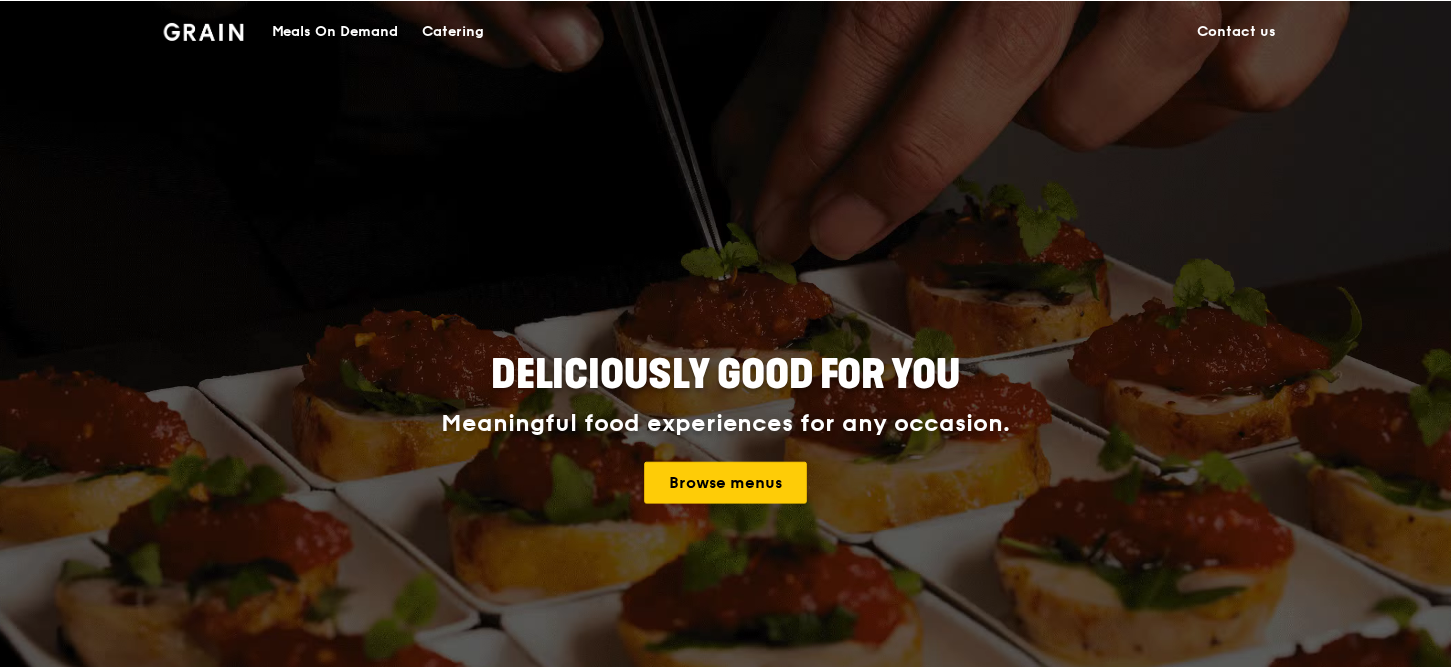 scroll, scrollTop: 0, scrollLeft: 0, axis: both 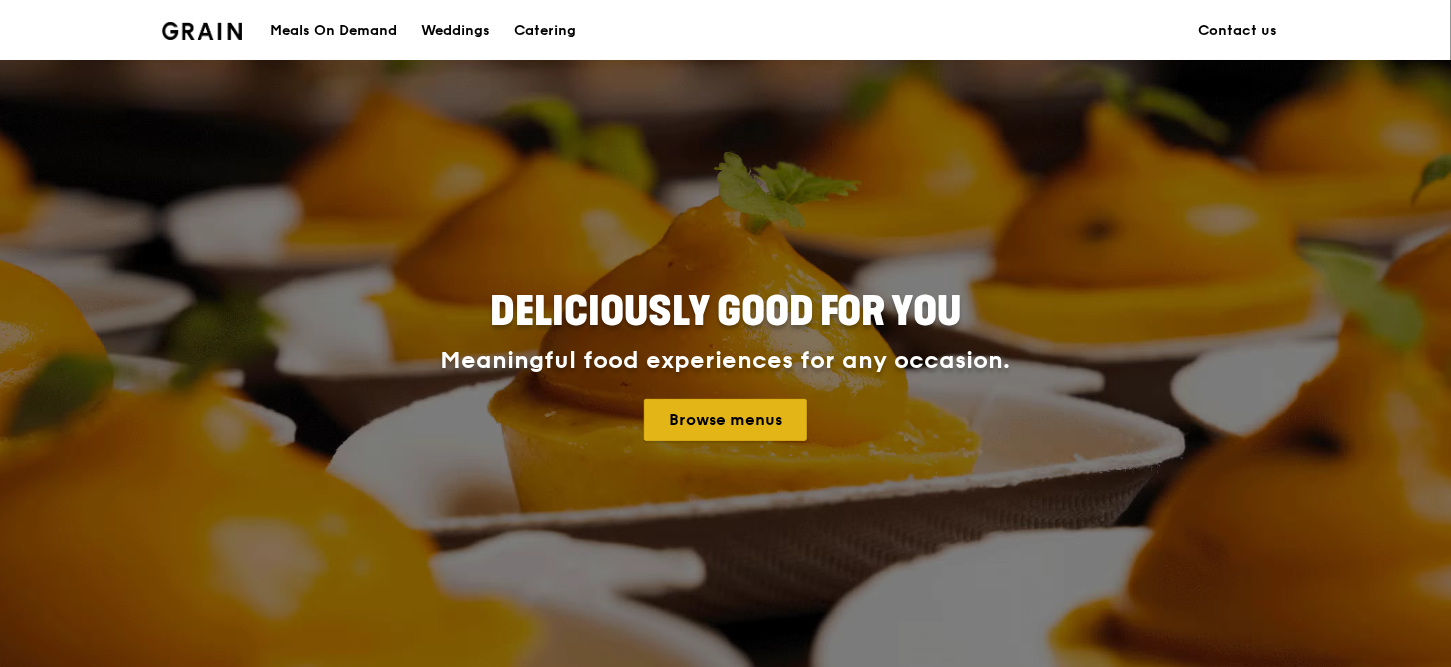 click on "Browse menus" at bounding box center (725, 420) 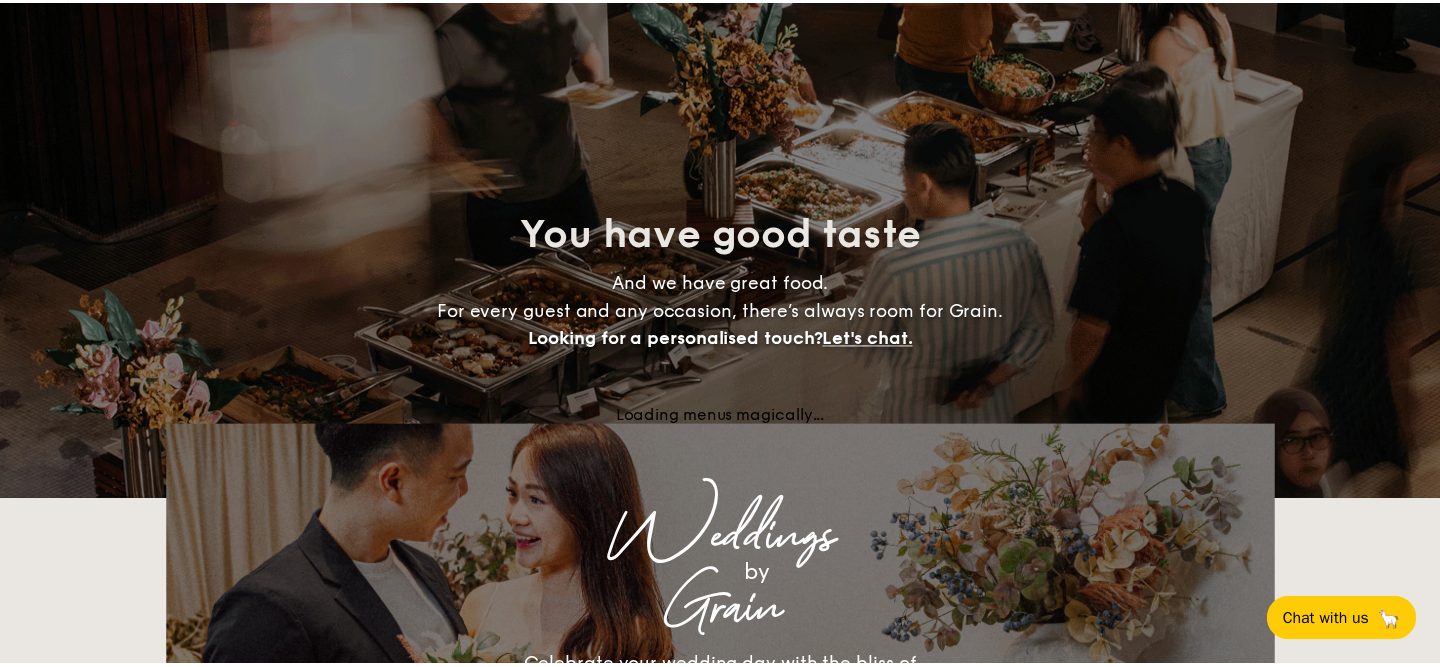 scroll, scrollTop: 0, scrollLeft: 0, axis: both 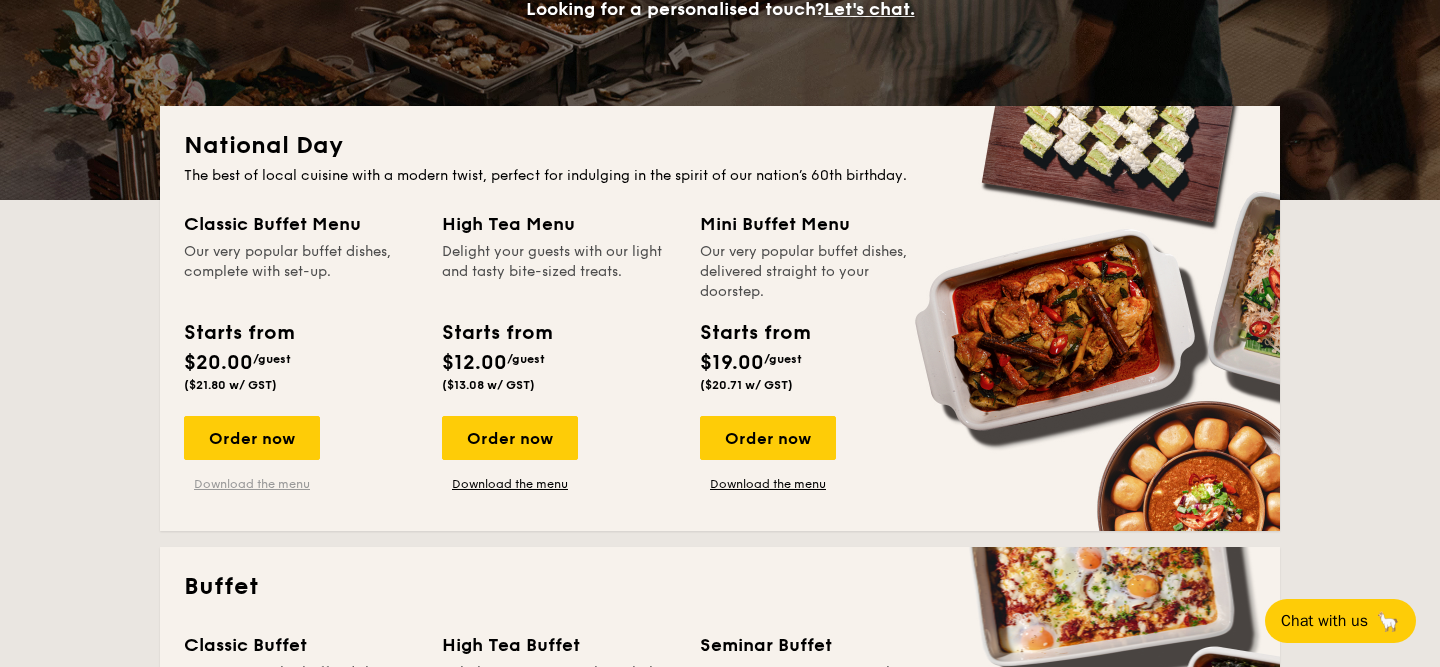 click on "Download the menu" at bounding box center (252, 484) 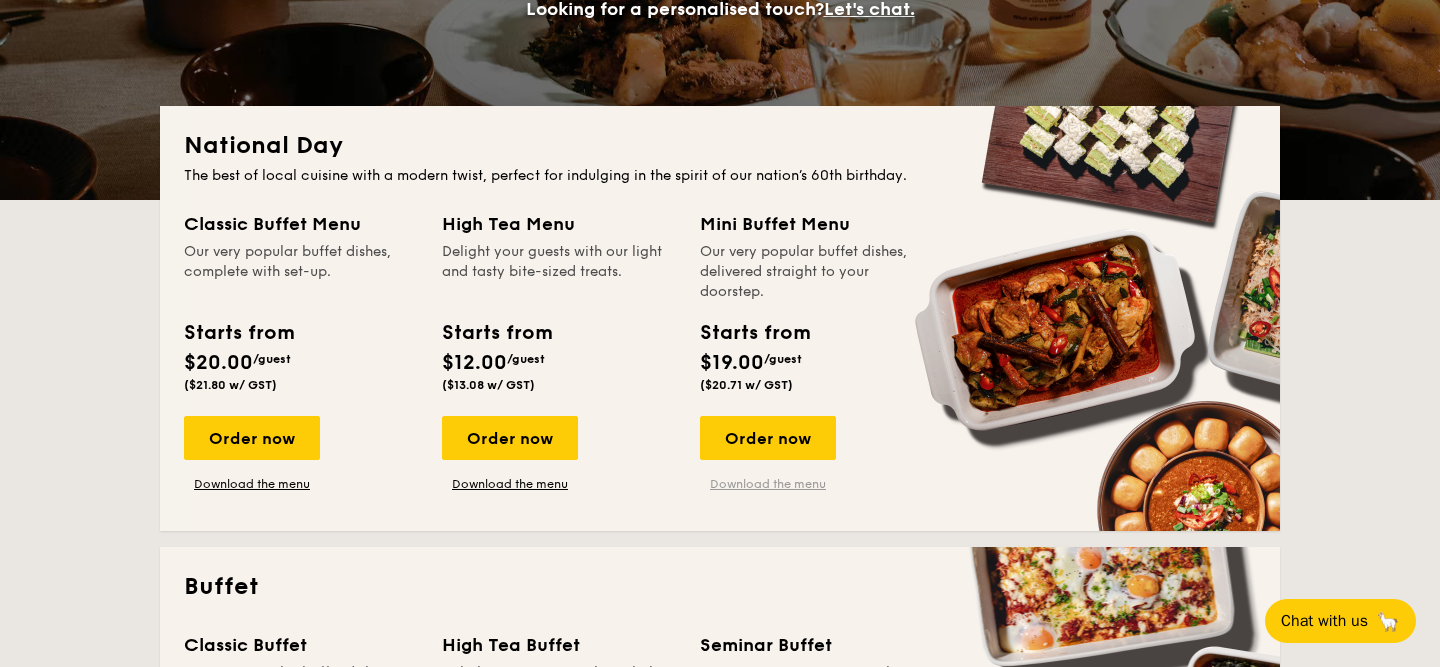 click on "Download the menu" at bounding box center [768, 484] 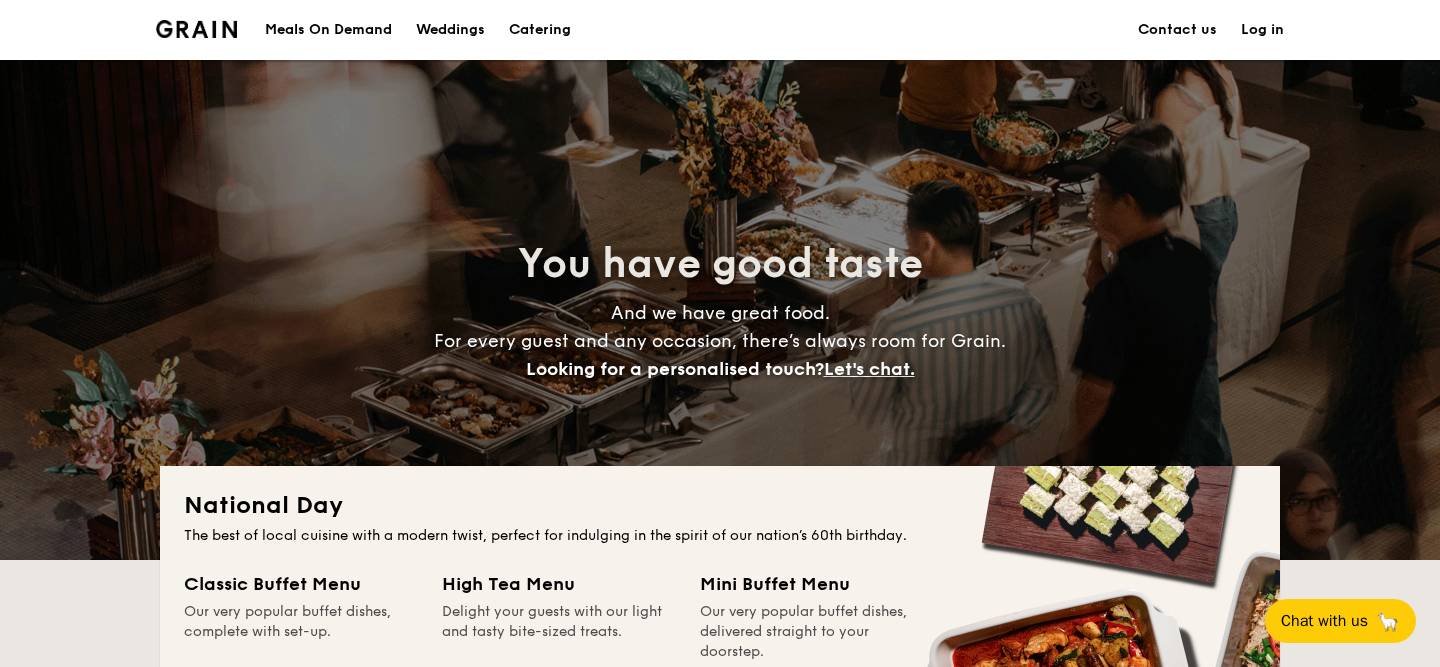 scroll, scrollTop: 460, scrollLeft: 0, axis: vertical 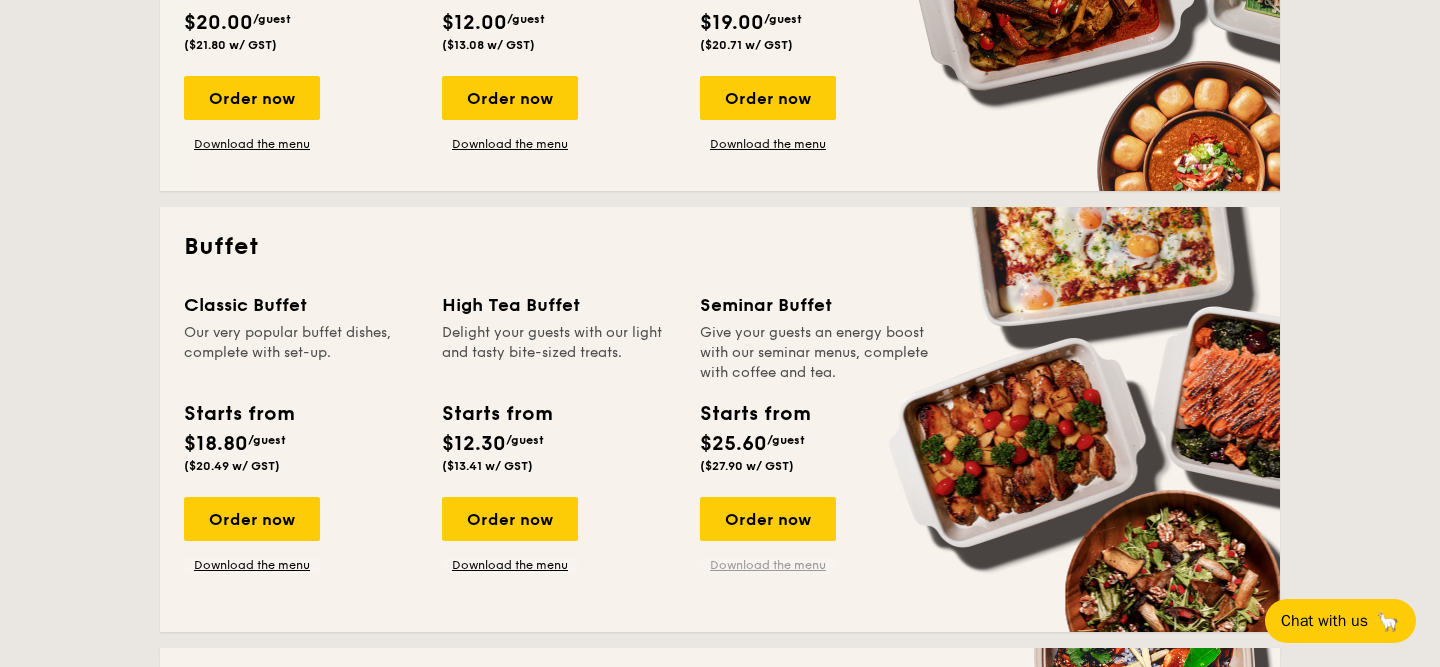 click on "Download the menu" at bounding box center [768, 565] 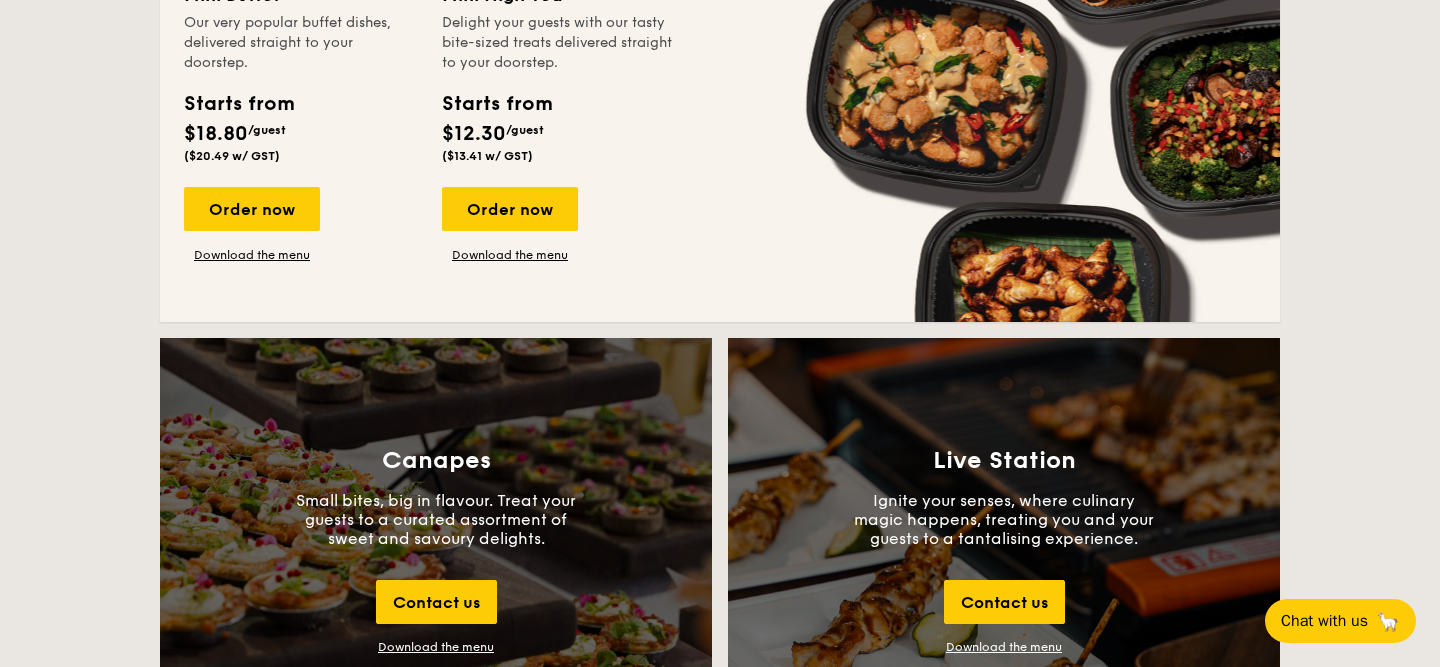 scroll, scrollTop: 1699, scrollLeft: 0, axis: vertical 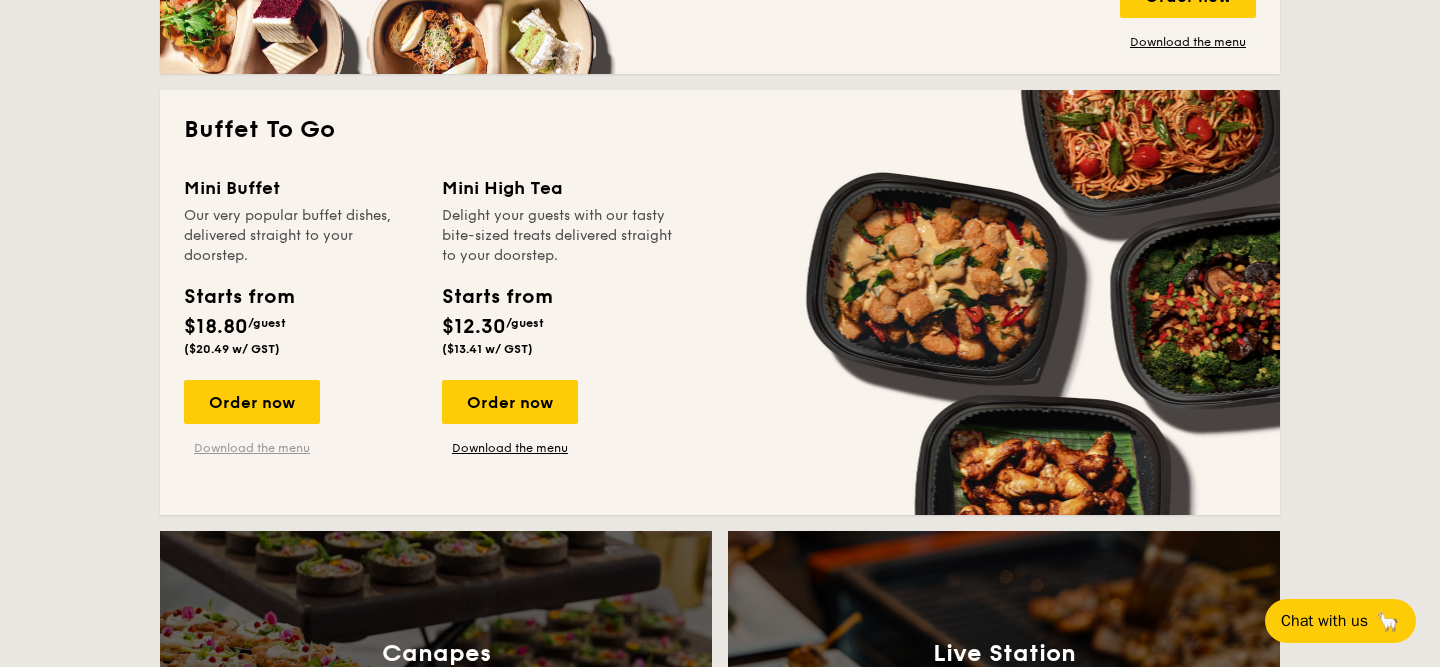 click on "Download the menu" at bounding box center (252, 448) 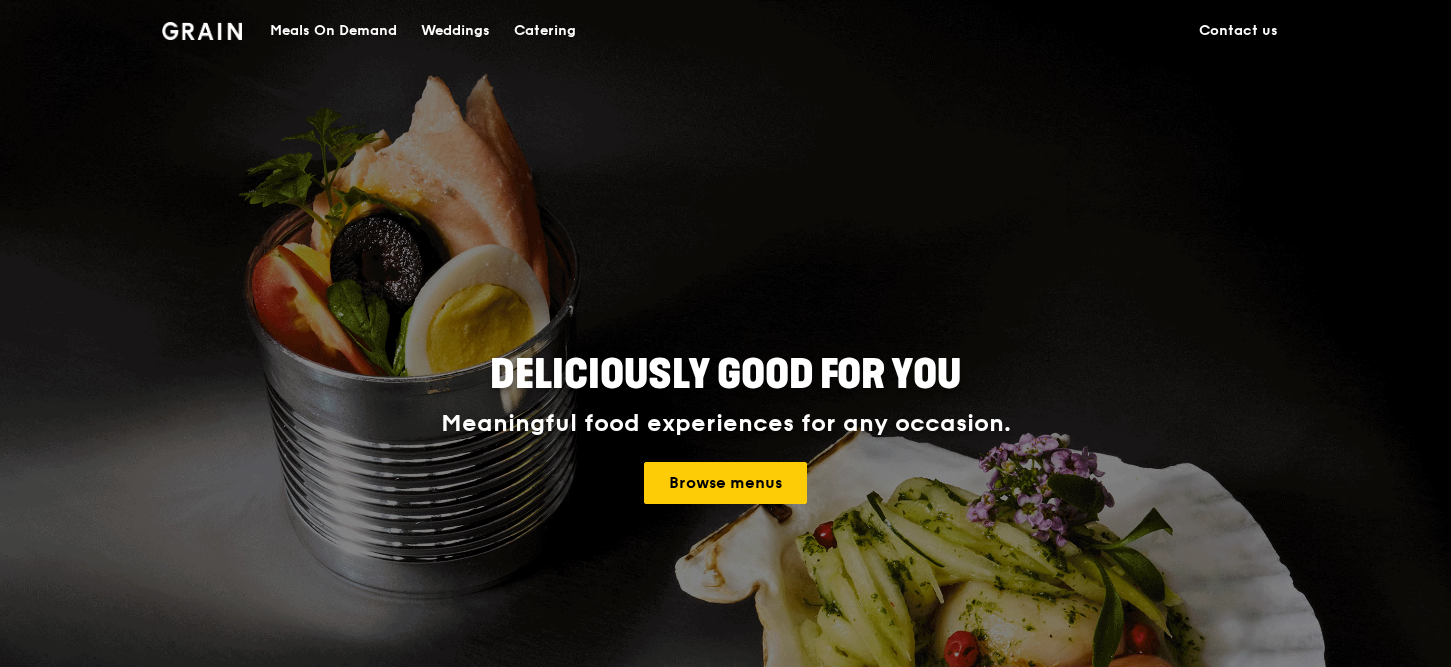 scroll, scrollTop: 0, scrollLeft: 0, axis: both 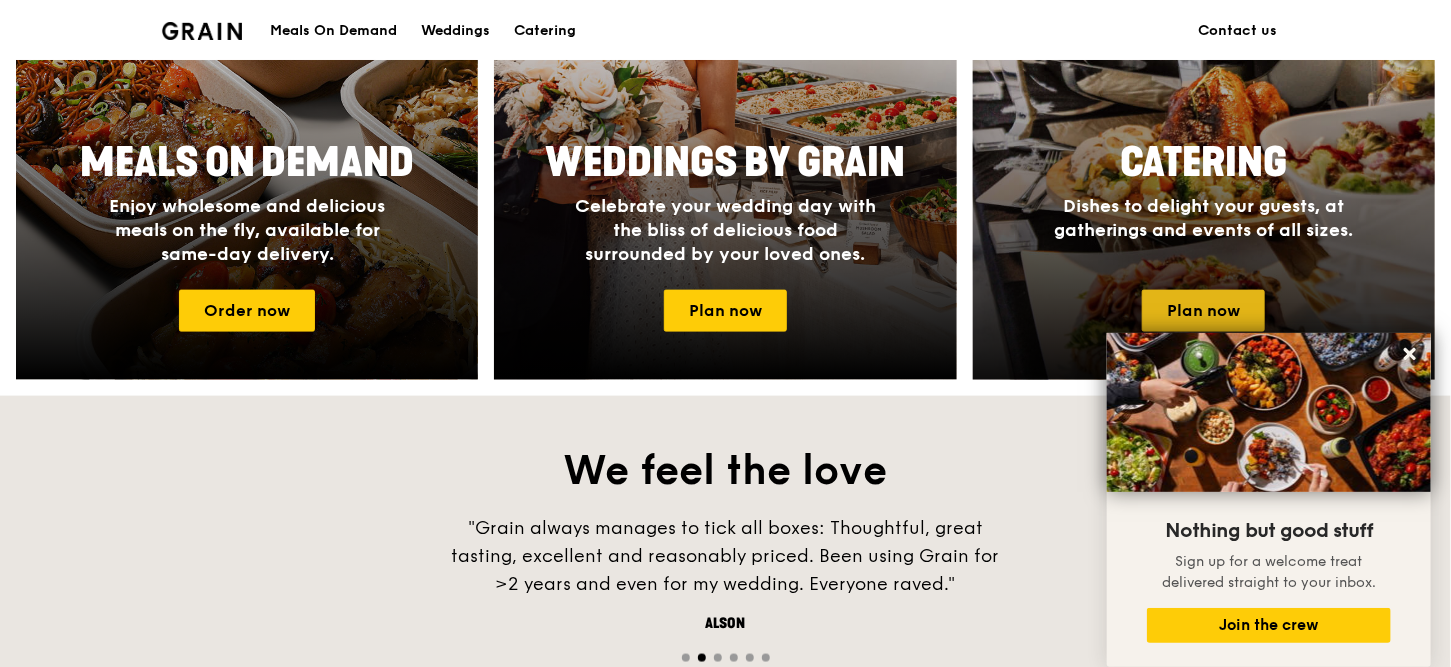 click on "Plan now" at bounding box center (1203, 311) 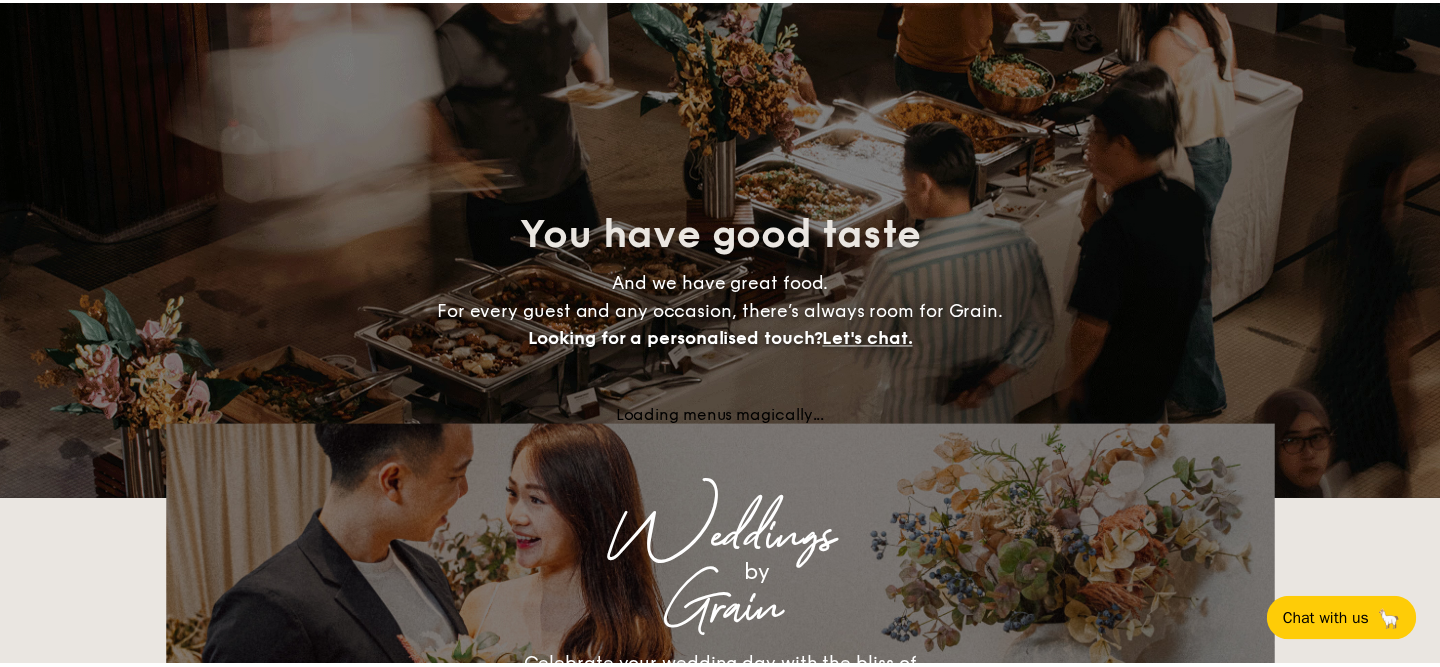 scroll, scrollTop: 0, scrollLeft: 0, axis: both 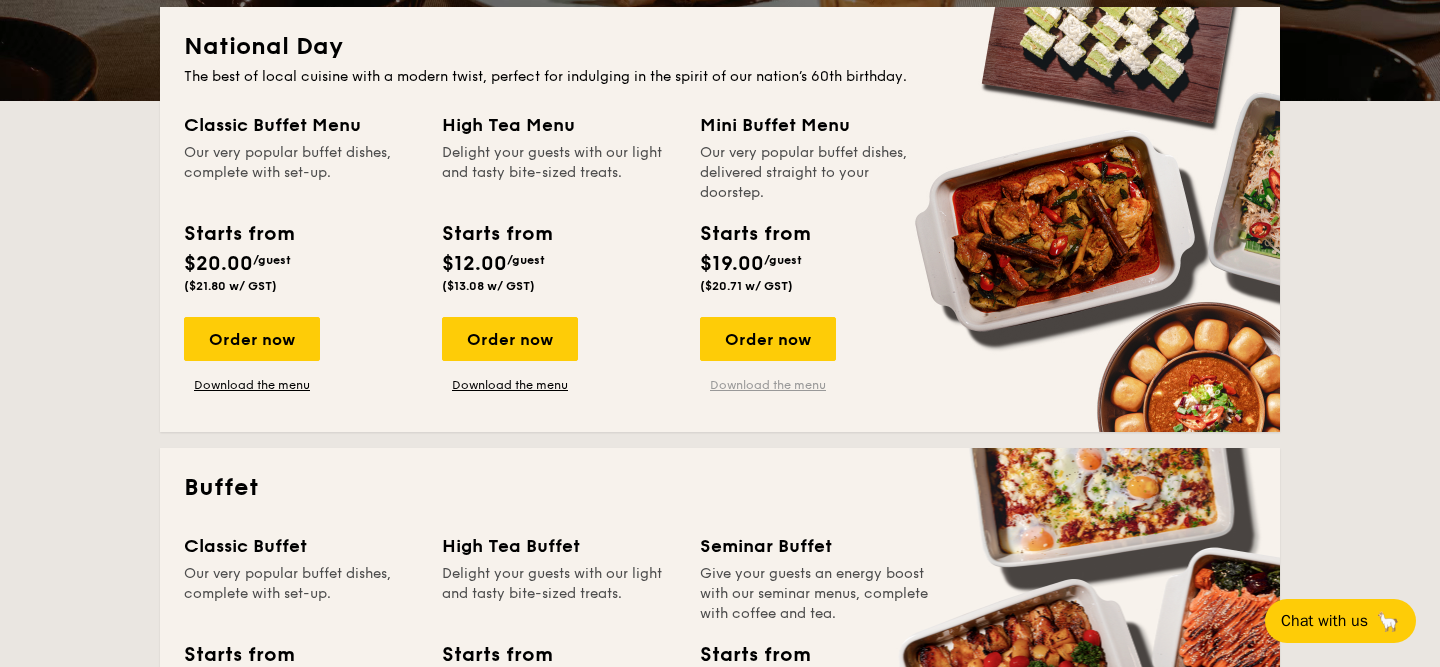 click on "Download the menu" at bounding box center (768, 385) 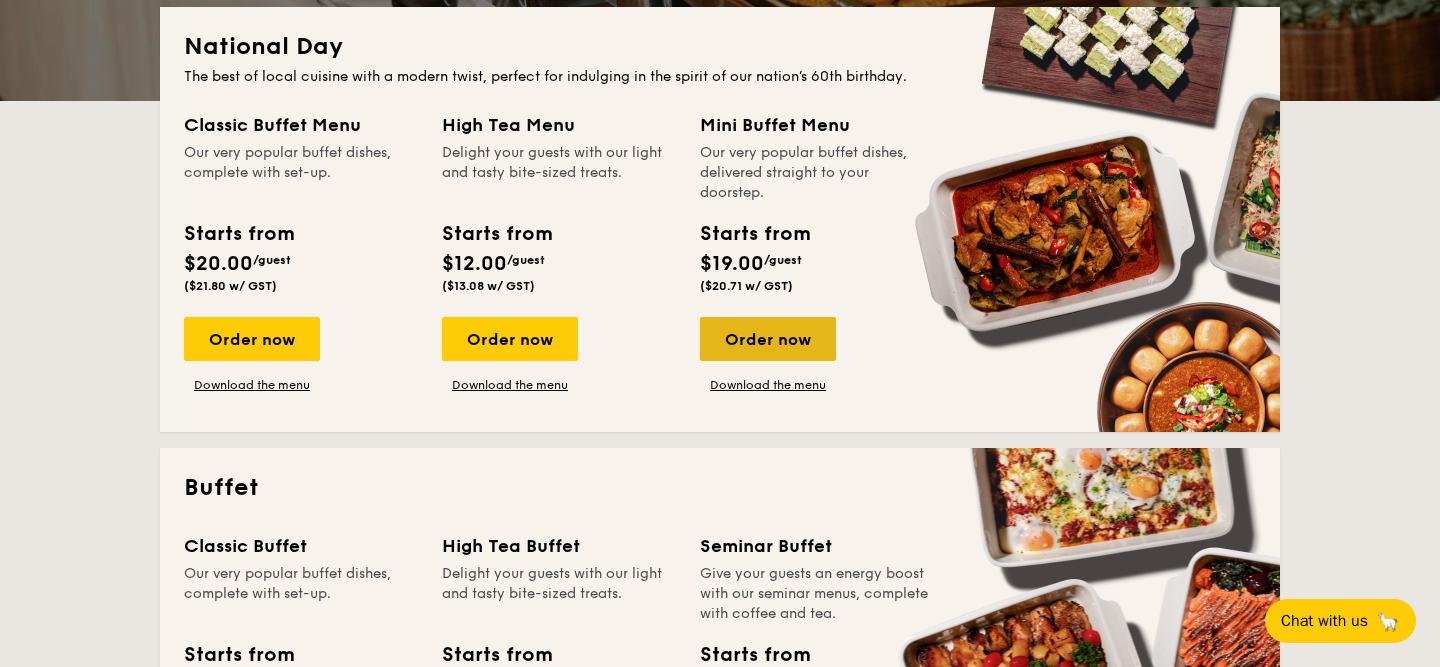 click on "Order now" at bounding box center [768, 339] 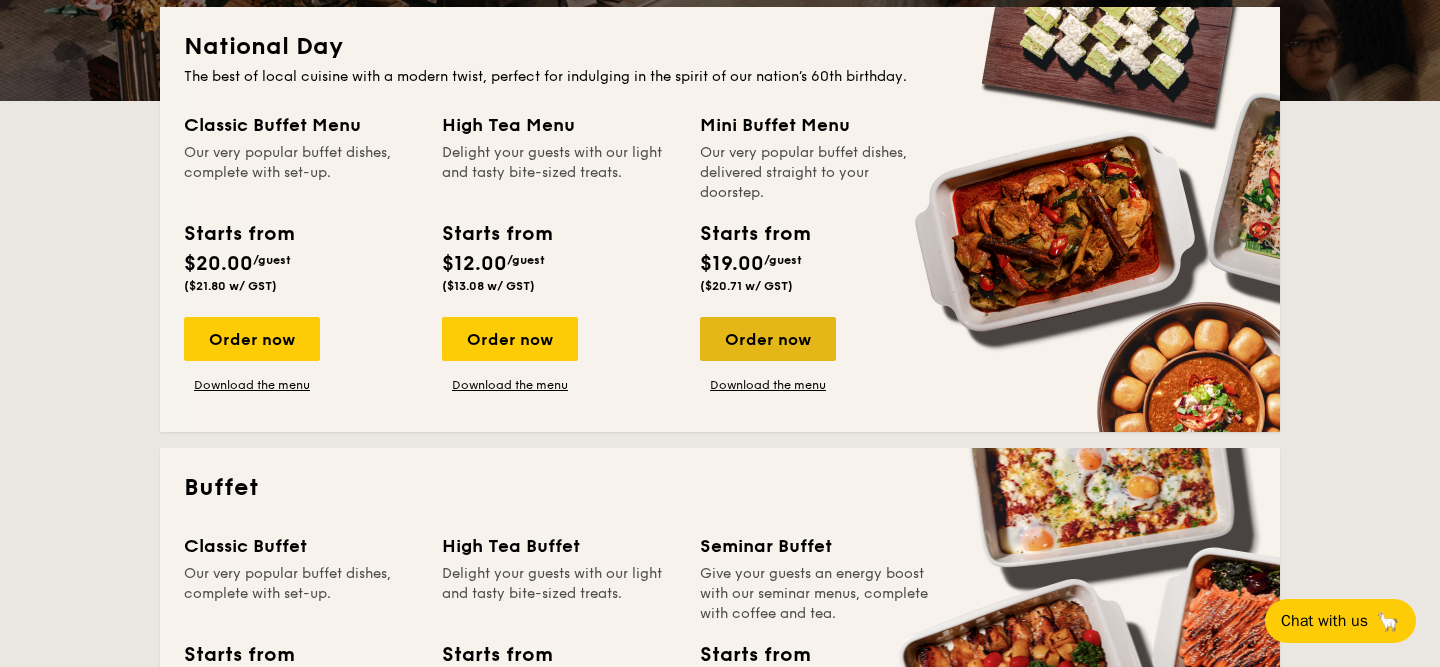click on "Order now" at bounding box center (768, 339) 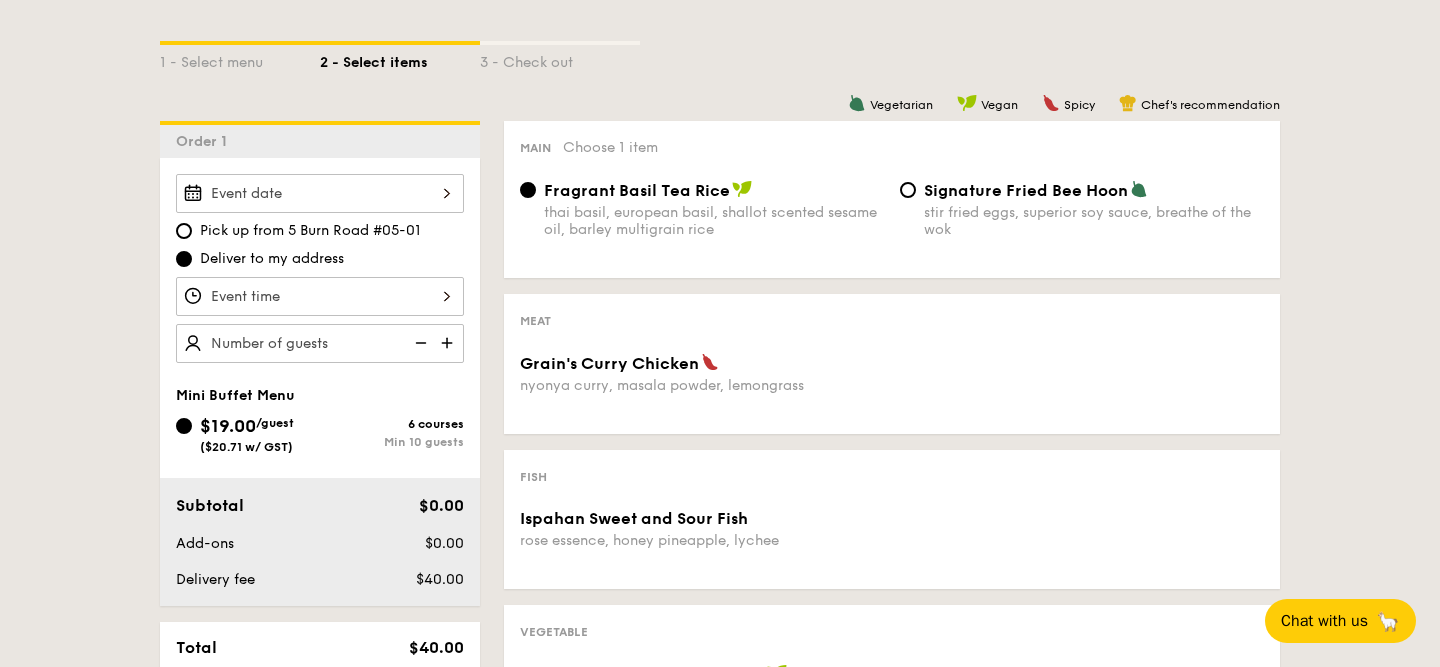 scroll, scrollTop: 400, scrollLeft: 0, axis: vertical 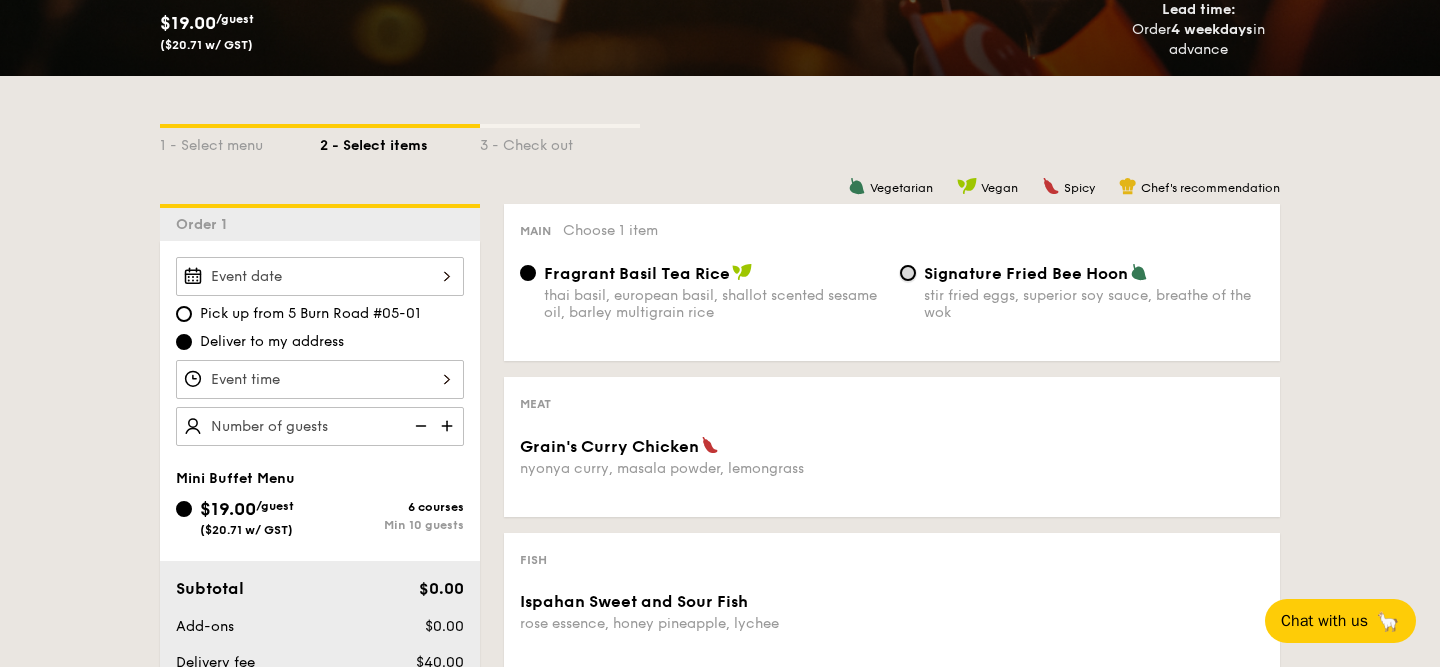 click on "Signature Fried Bee Hoon stir fried eggs, superior soy sauce, breathe of the wok" at bounding box center (908, 273) 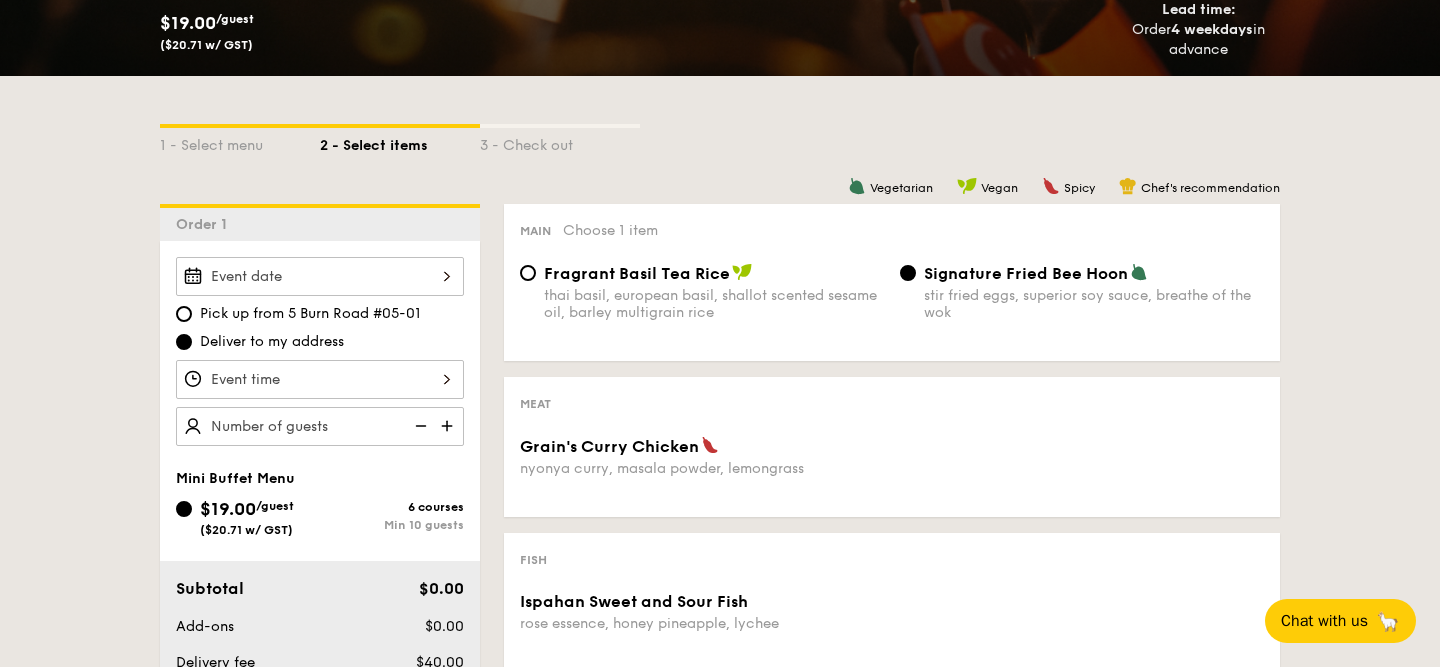 click on "Fragrant Basil Tea Rice thai basil, european basil, shallot scented sesame oil, barley multigrain rice" at bounding box center (702, 292) 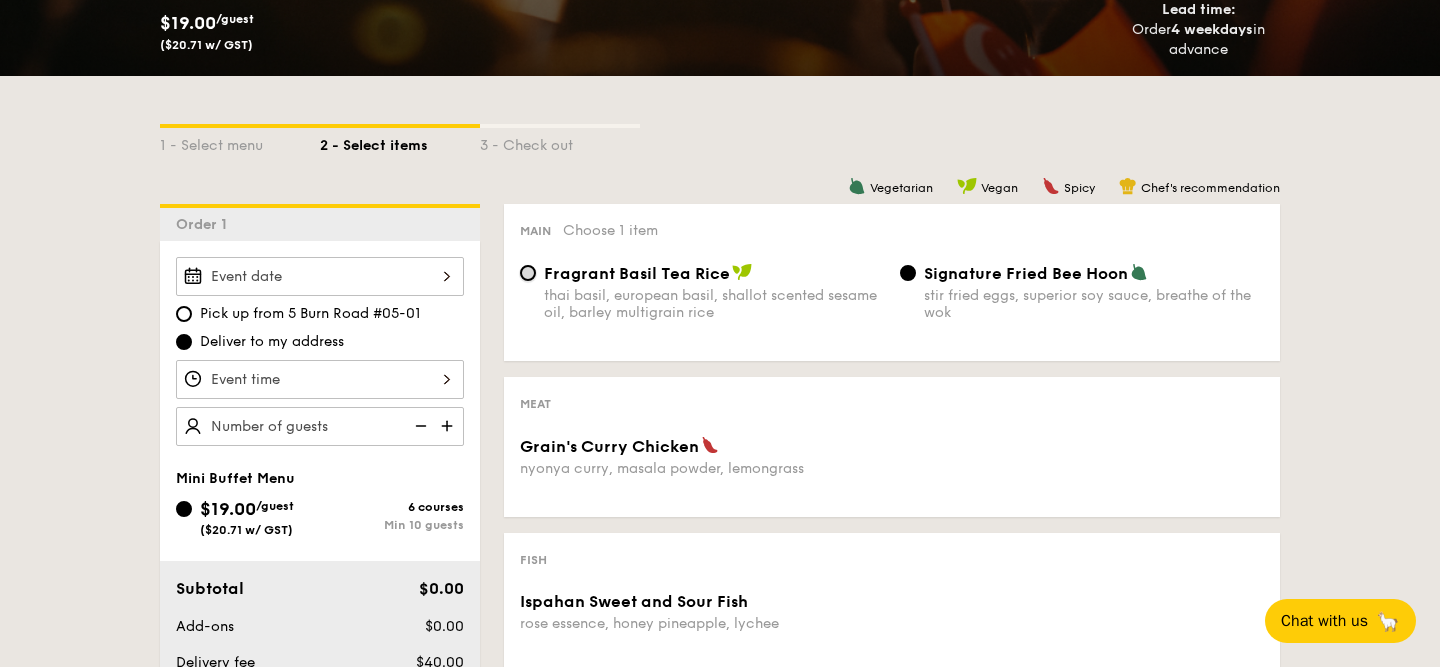 click on "Fragrant Basil Tea Rice thai basil, european basil, shallot scented sesame oil, barley multigrain rice" at bounding box center [528, 273] 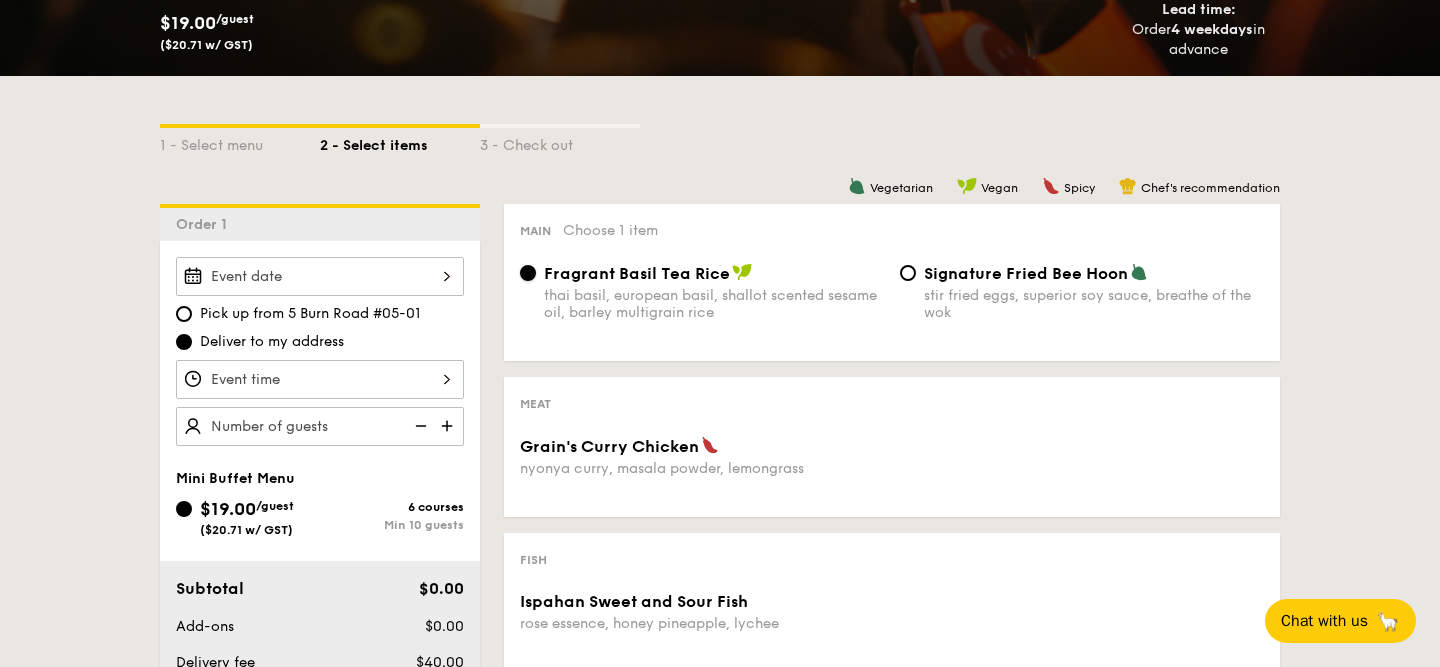 click on "Fragrant Basil Tea Rice thai basil, european basil, shallot scented sesame oil, barley multigrain rice" at bounding box center (528, 273) 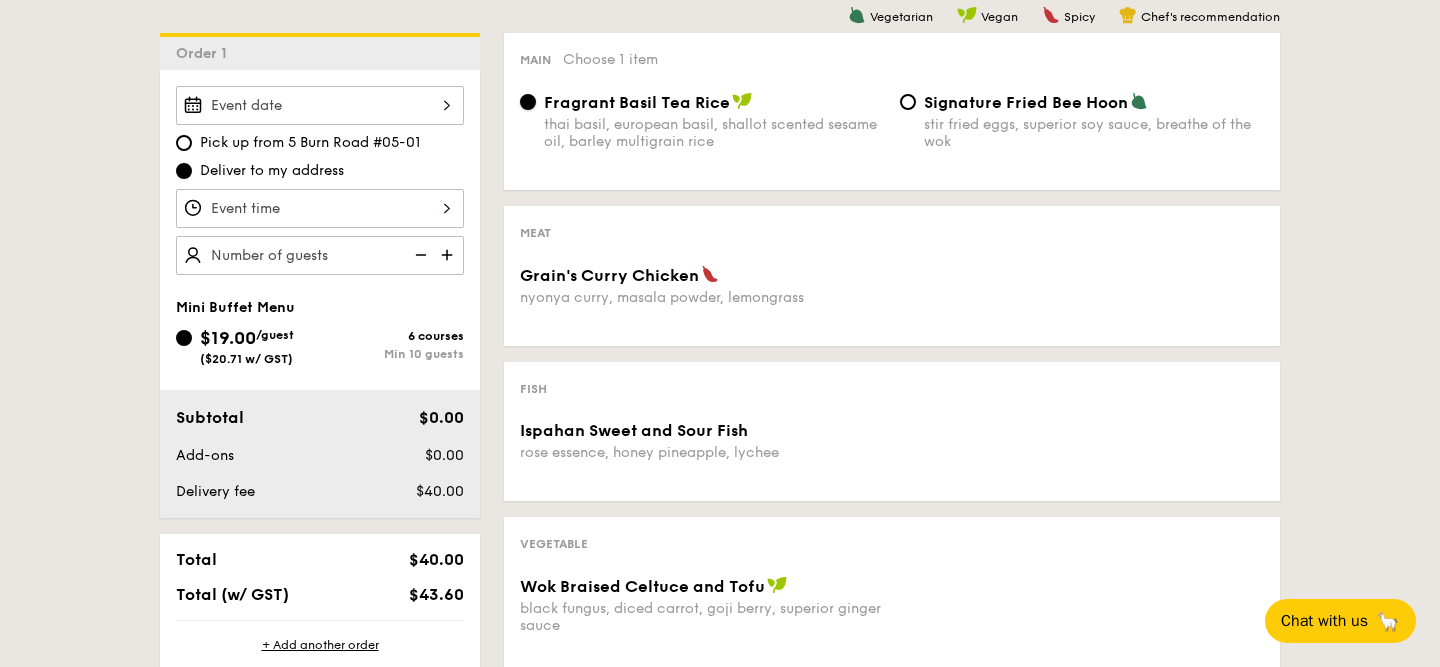 scroll, scrollTop: 600, scrollLeft: 0, axis: vertical 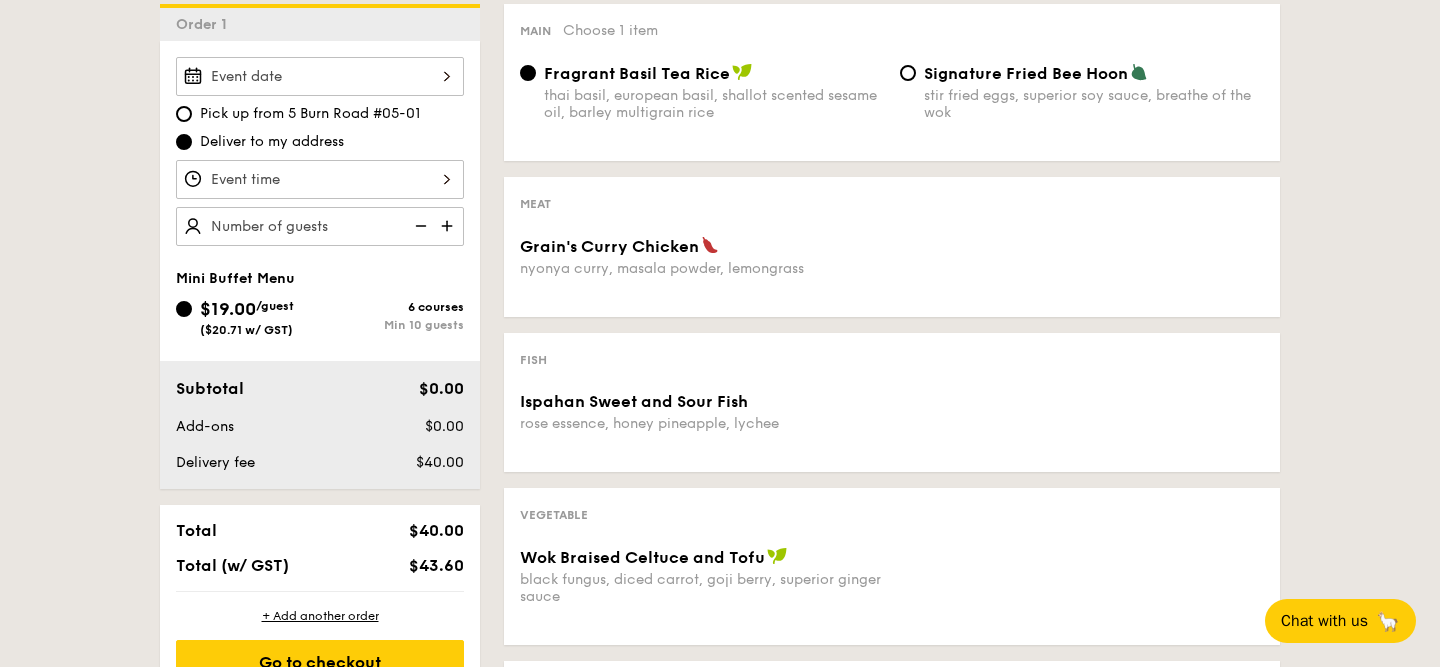 click at bounding box center [449, 226] 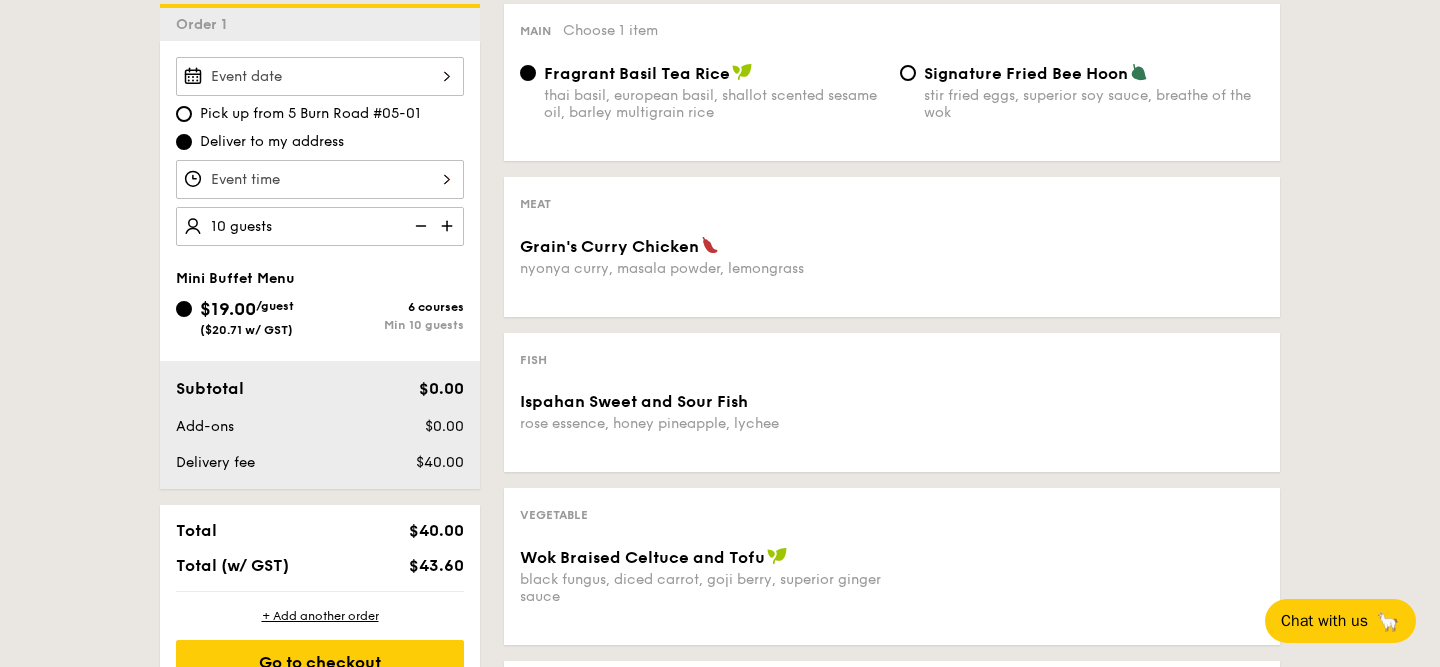 click at bounding box center [449, 226] 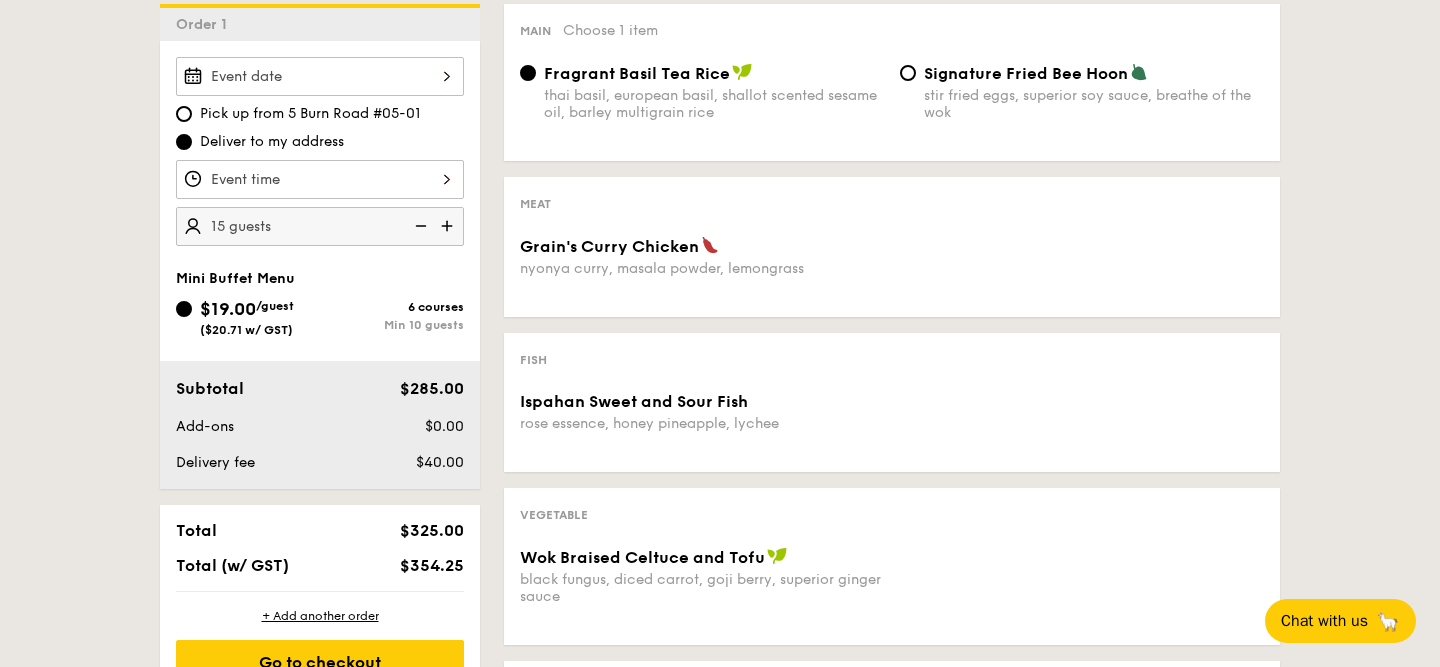 click at bounding box center (449, 226) 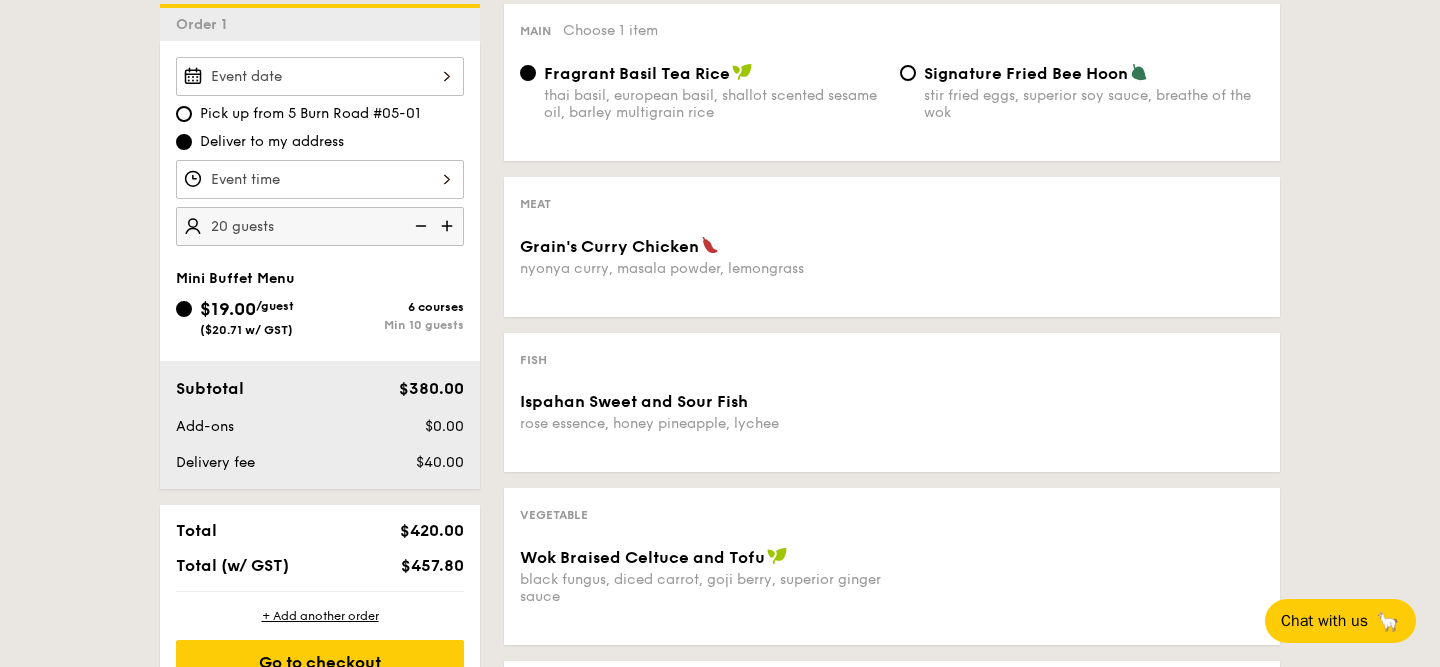 click at bounding box center [419, 226] 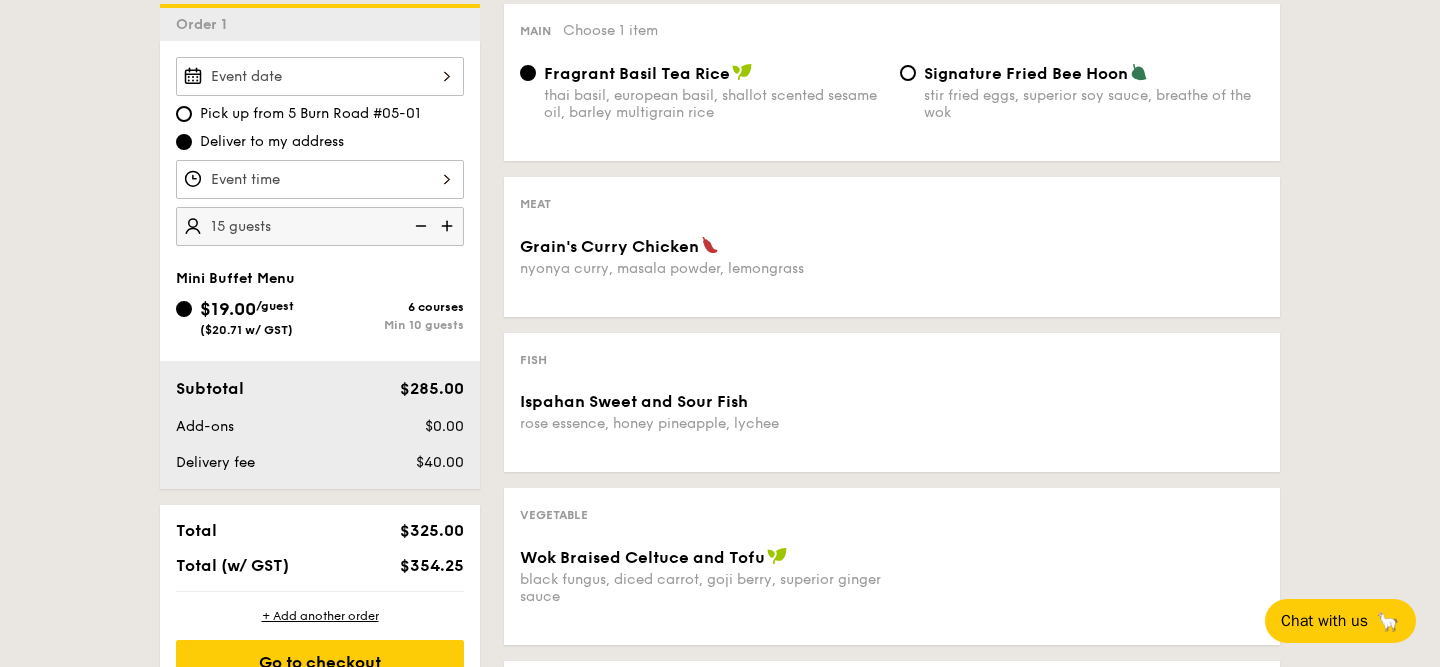 click at bounding box center (320, 179) 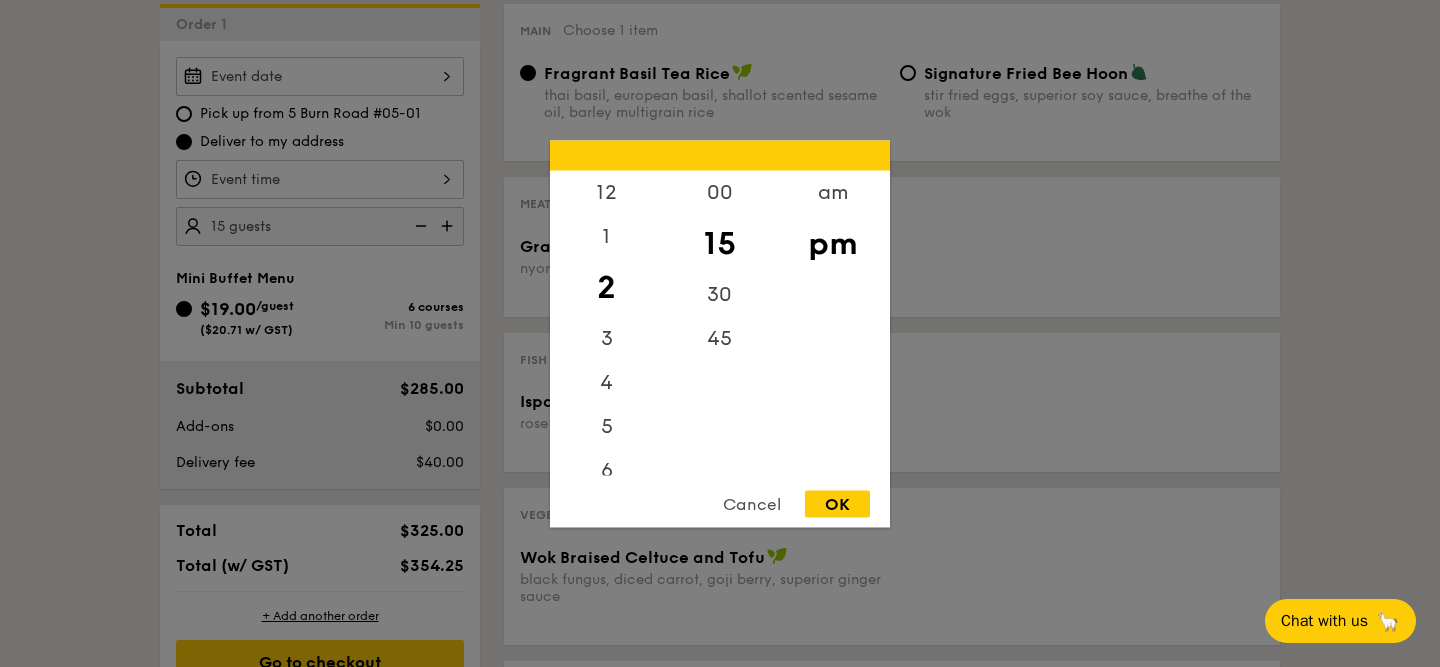click at bounding box center [720, 333] 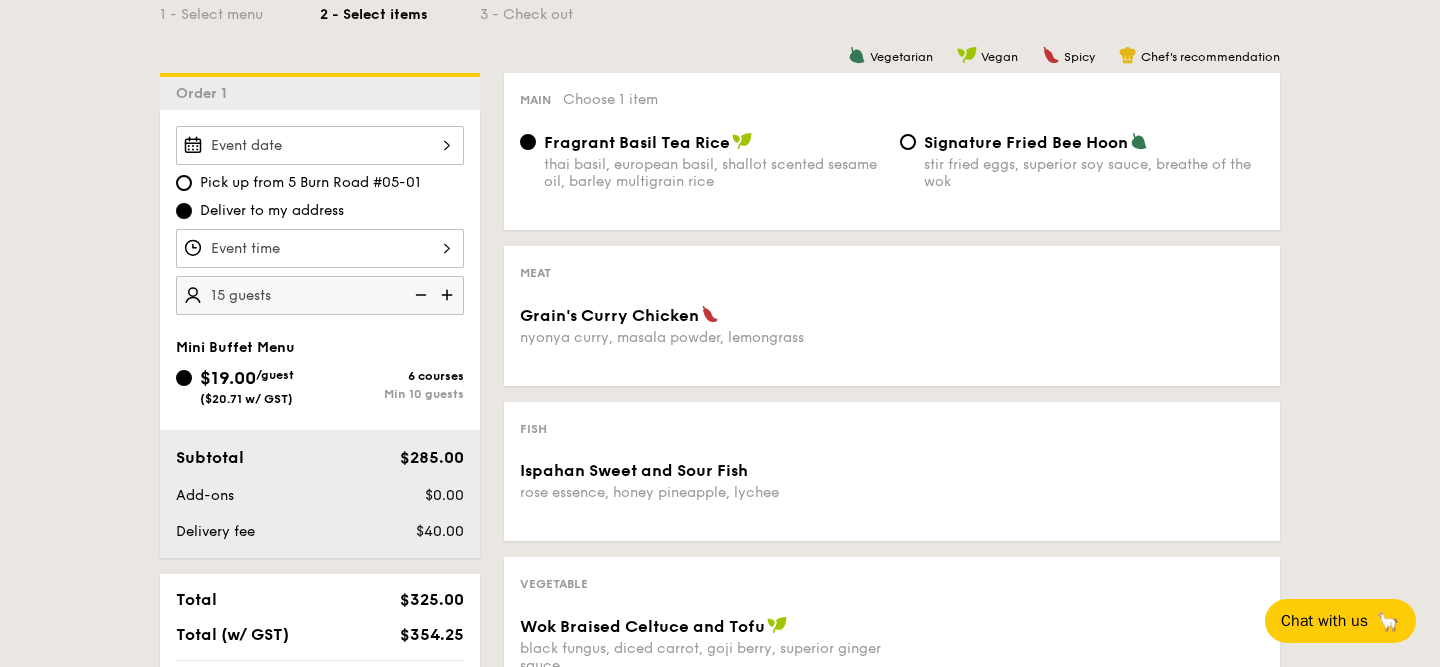 scroll, scrollTop: 500, scrollLeft: 0, axis: vertical 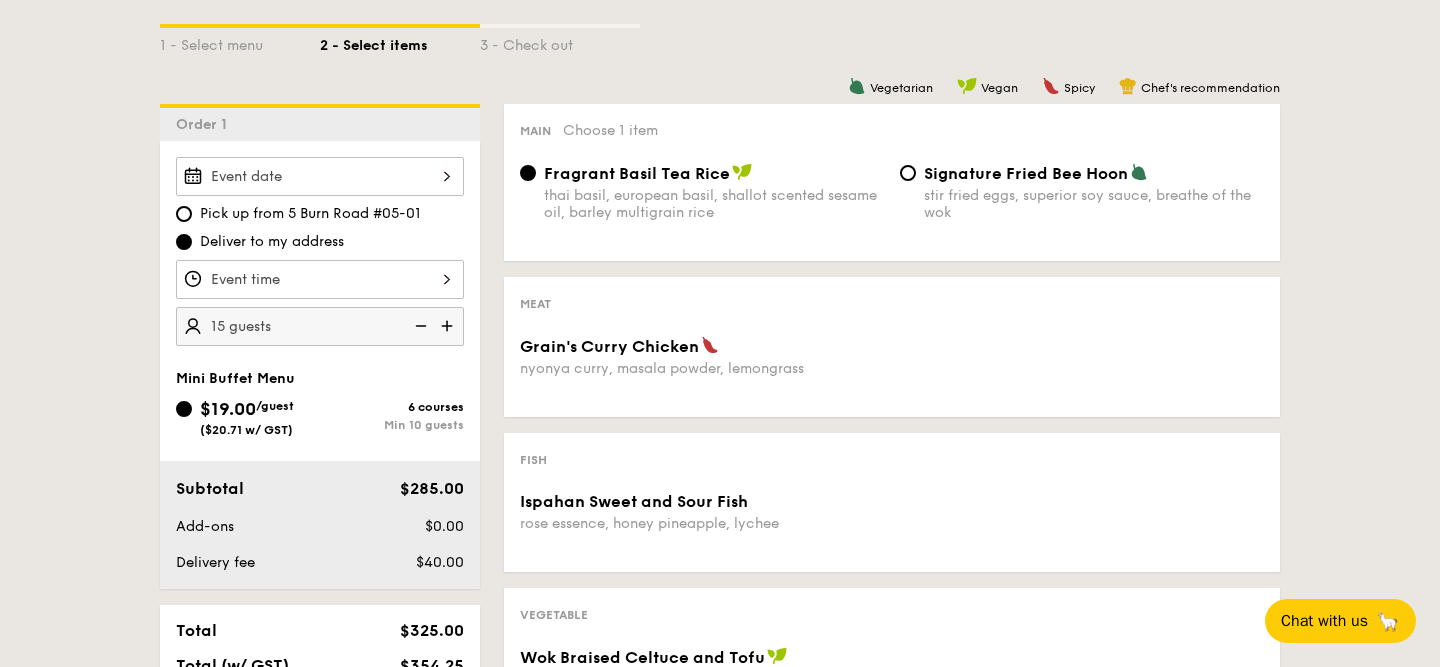 click at bounding box center [320, 176] 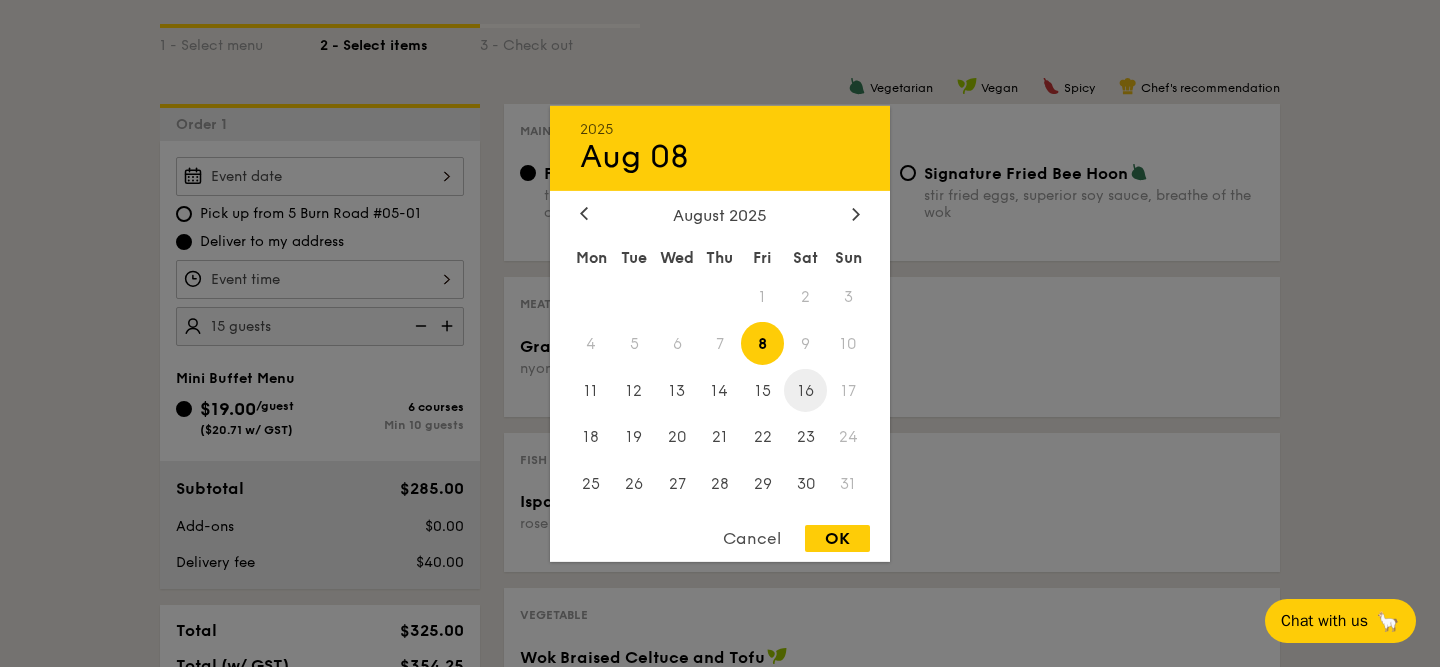 click on "16" at bounding box center [805, 390] 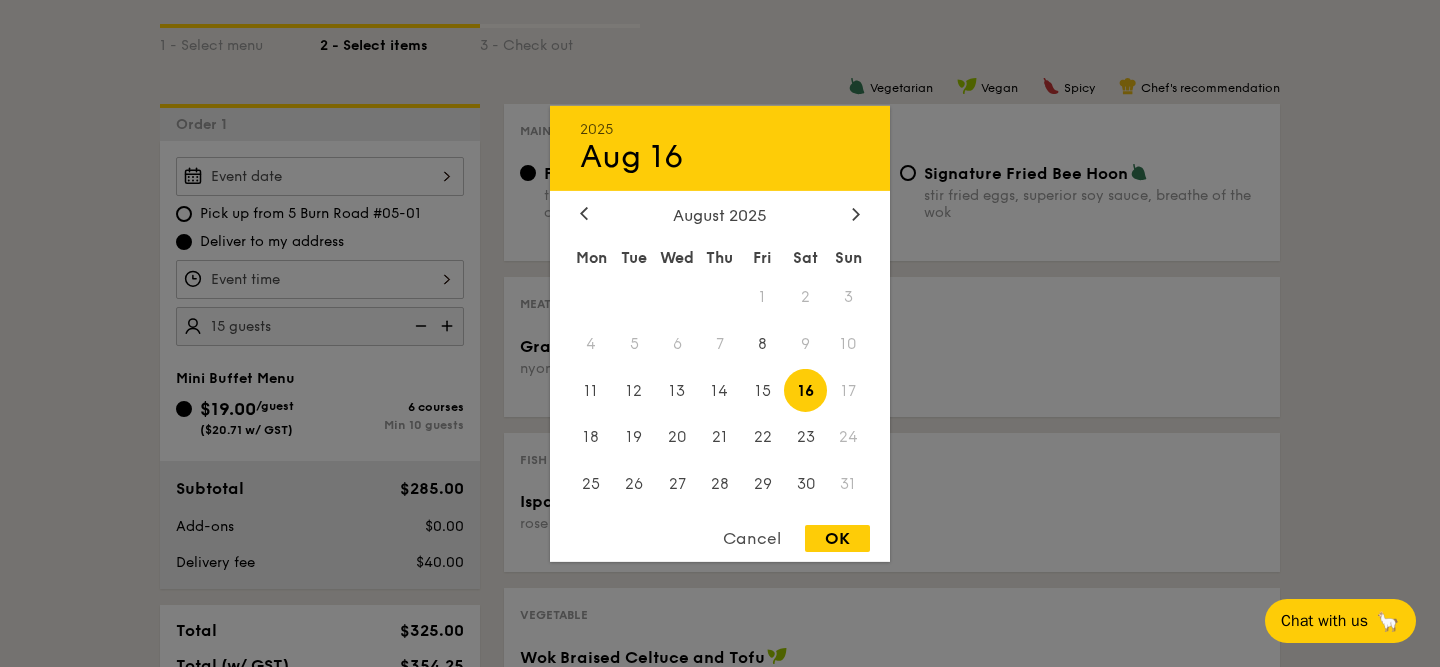 click on "OK" at bounding box center (837, 538) 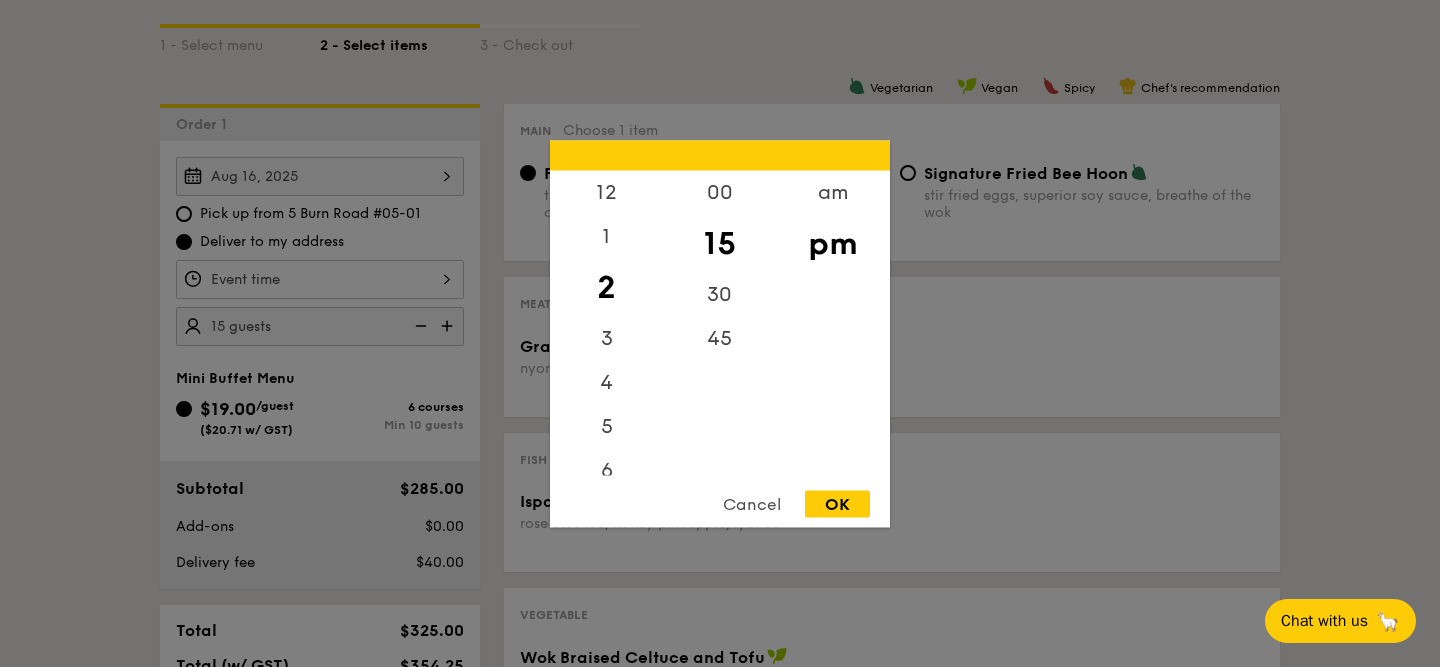click on "12 1 2 3 4 5 6 7 8 9 10 11   00 15 30 45   am   pm   Cancel   OK" at bounding box center [320, 279] 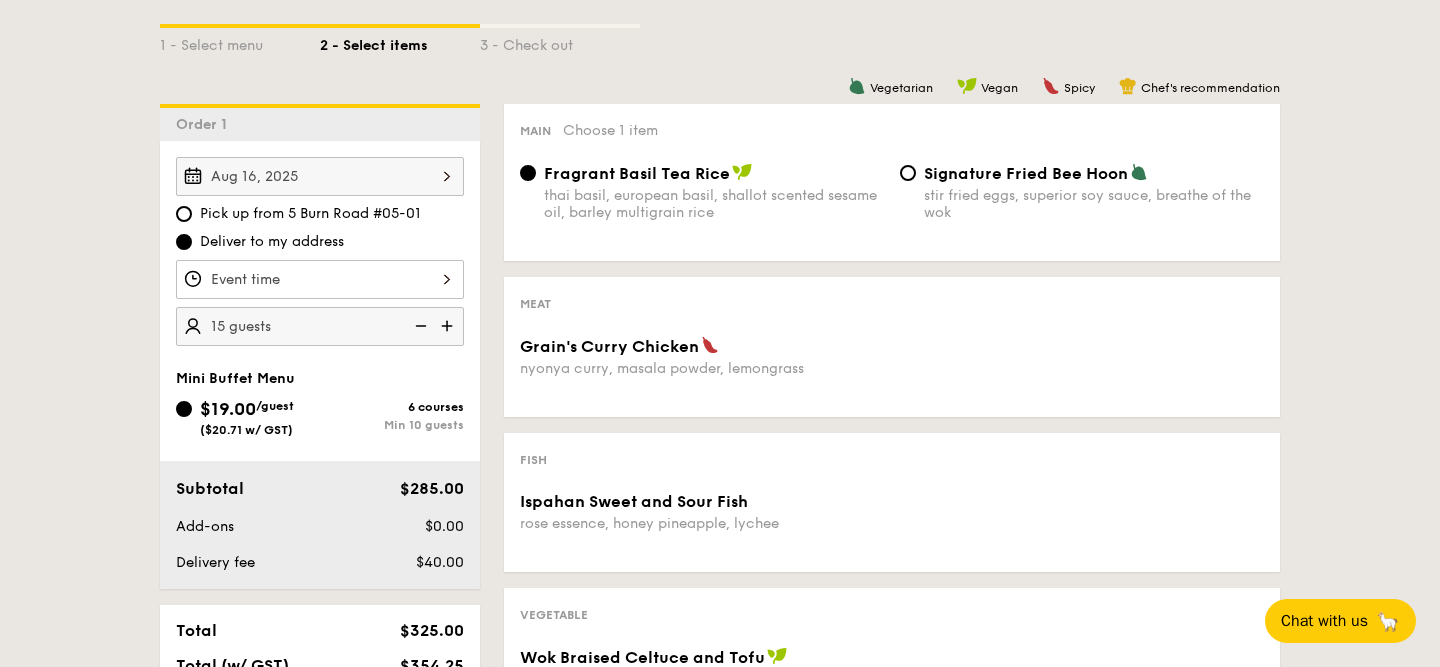 drag, startPoint x: 588, startPoint y: 311, endPoint x: 599, endPoint y: 359, distance: 49.24429 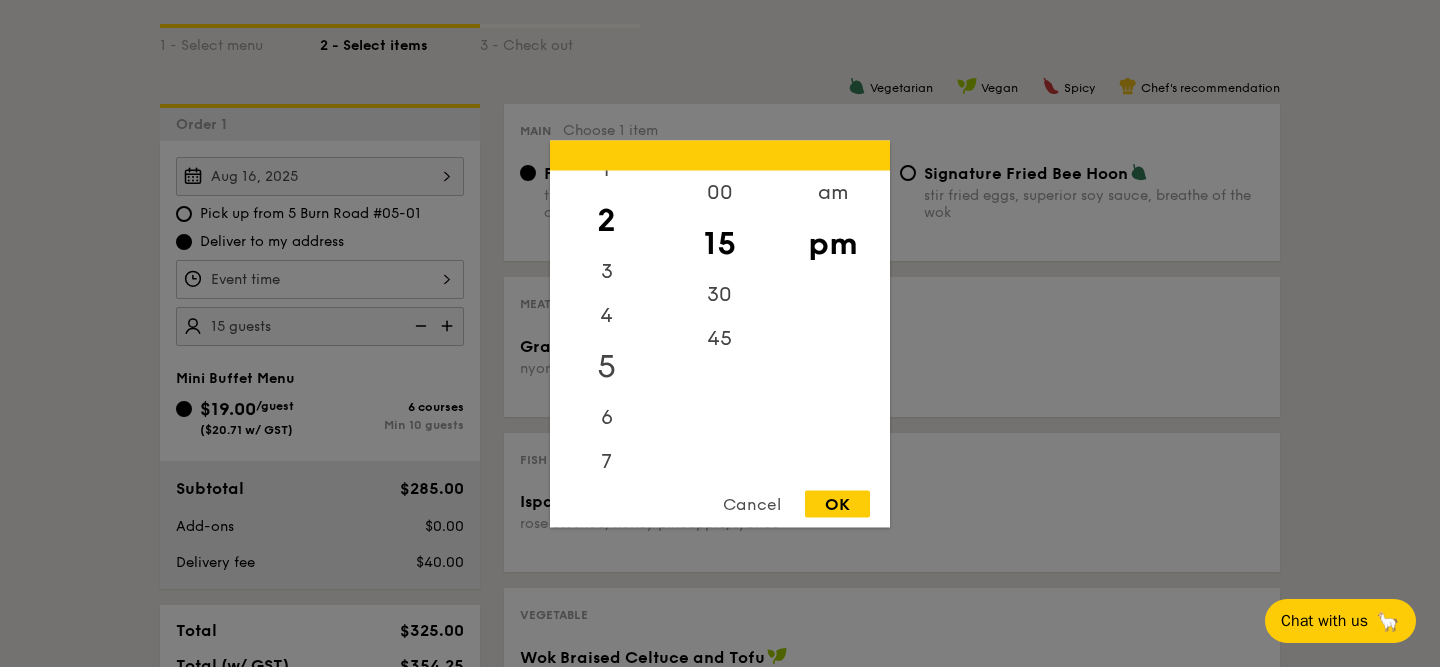 scroll, scrollTop: 99, scrollLeft: 0, axis: vertical 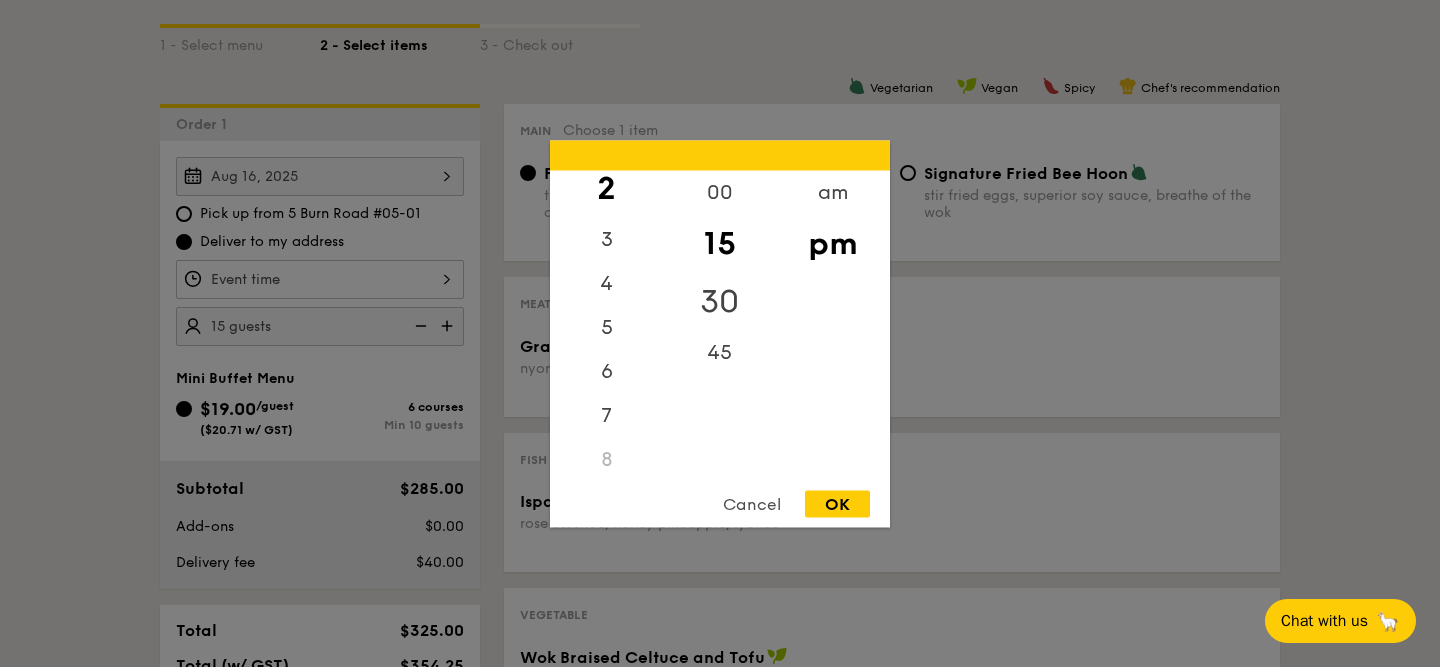 click on "30" at bounding box center (719, 301) 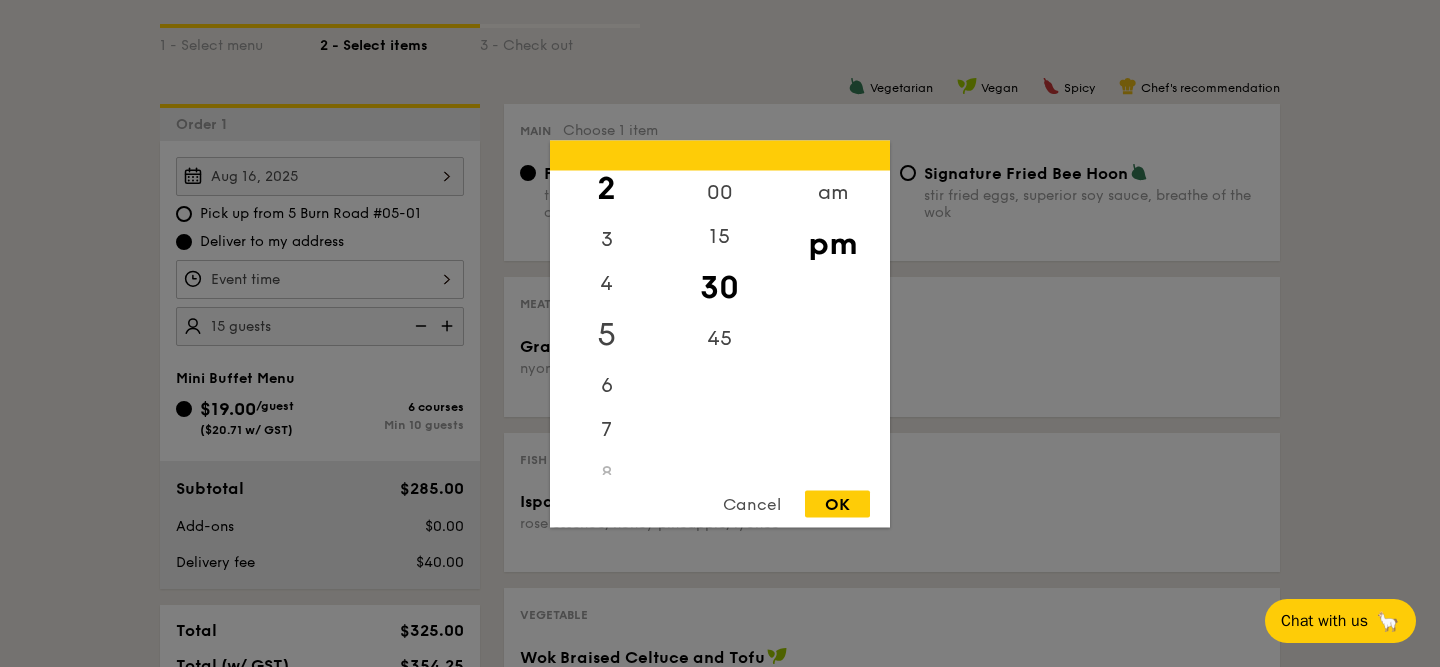 click on "5" at bounding box center [606, 334] 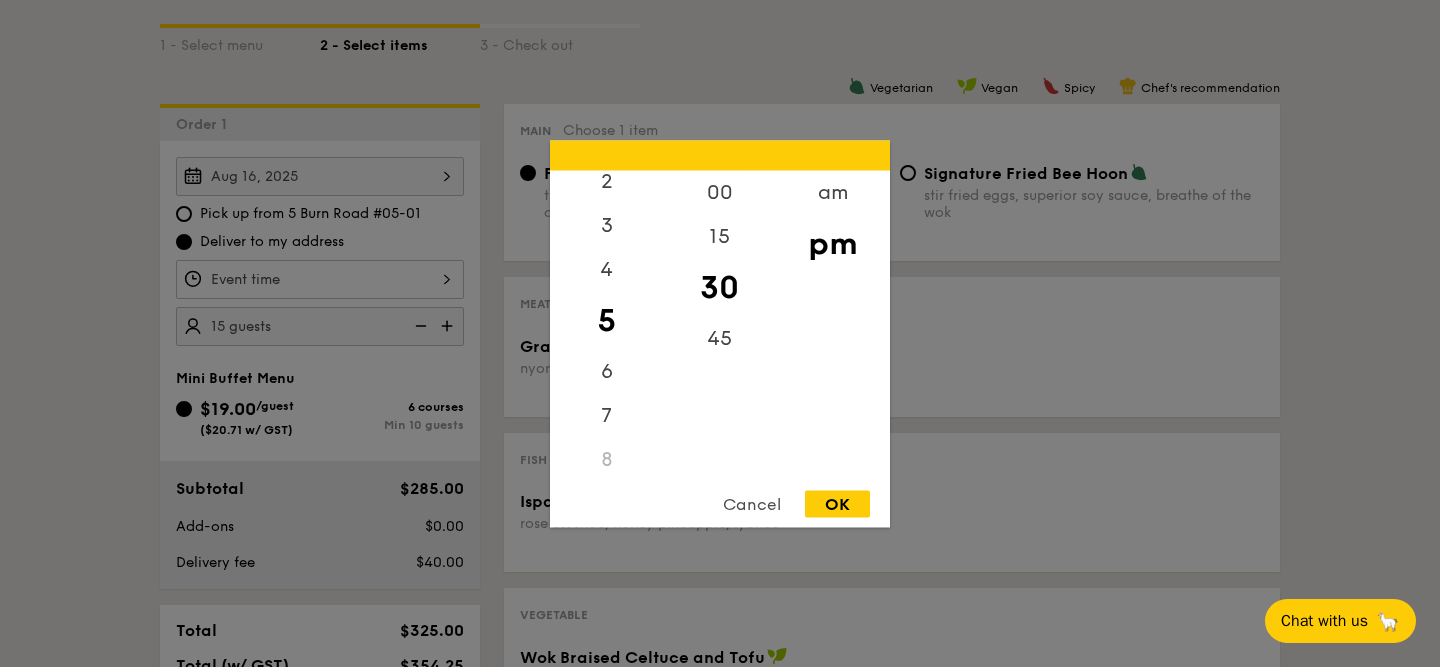 click on "5" at bounding box center (606, 320) 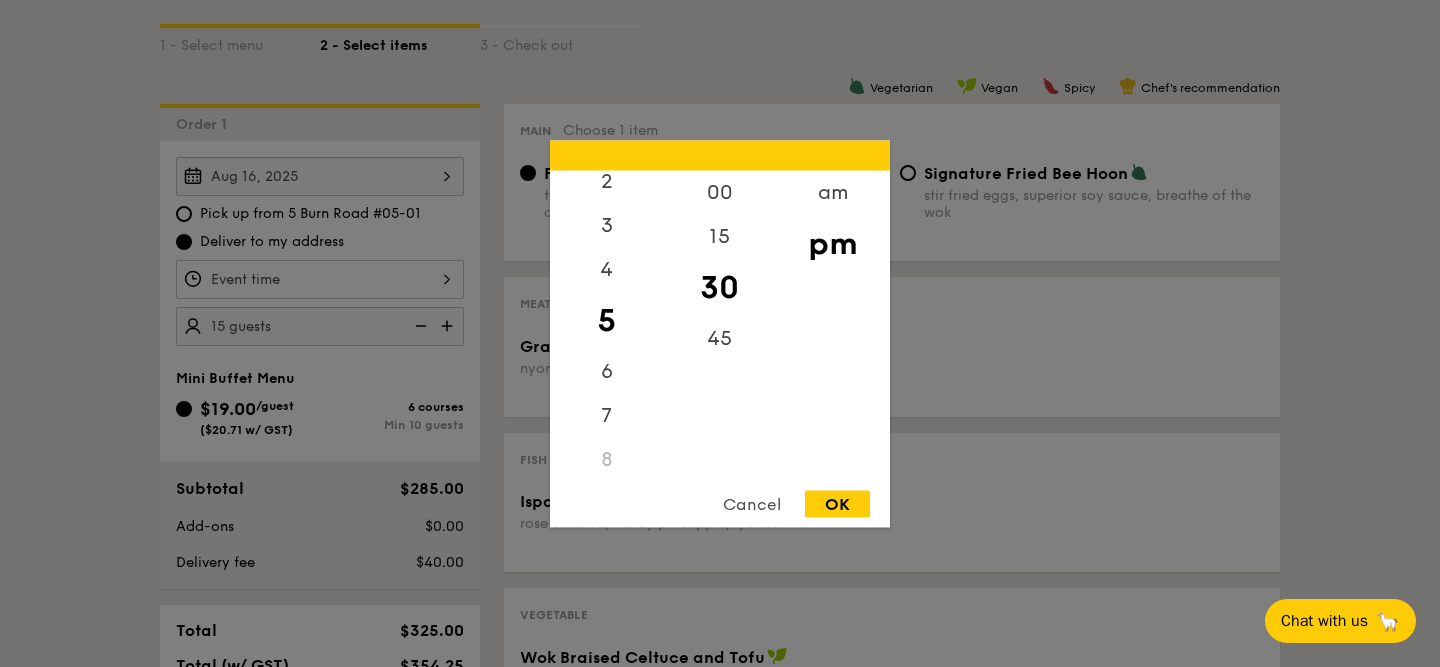 click on "OK" at bounding box center (837, 503) 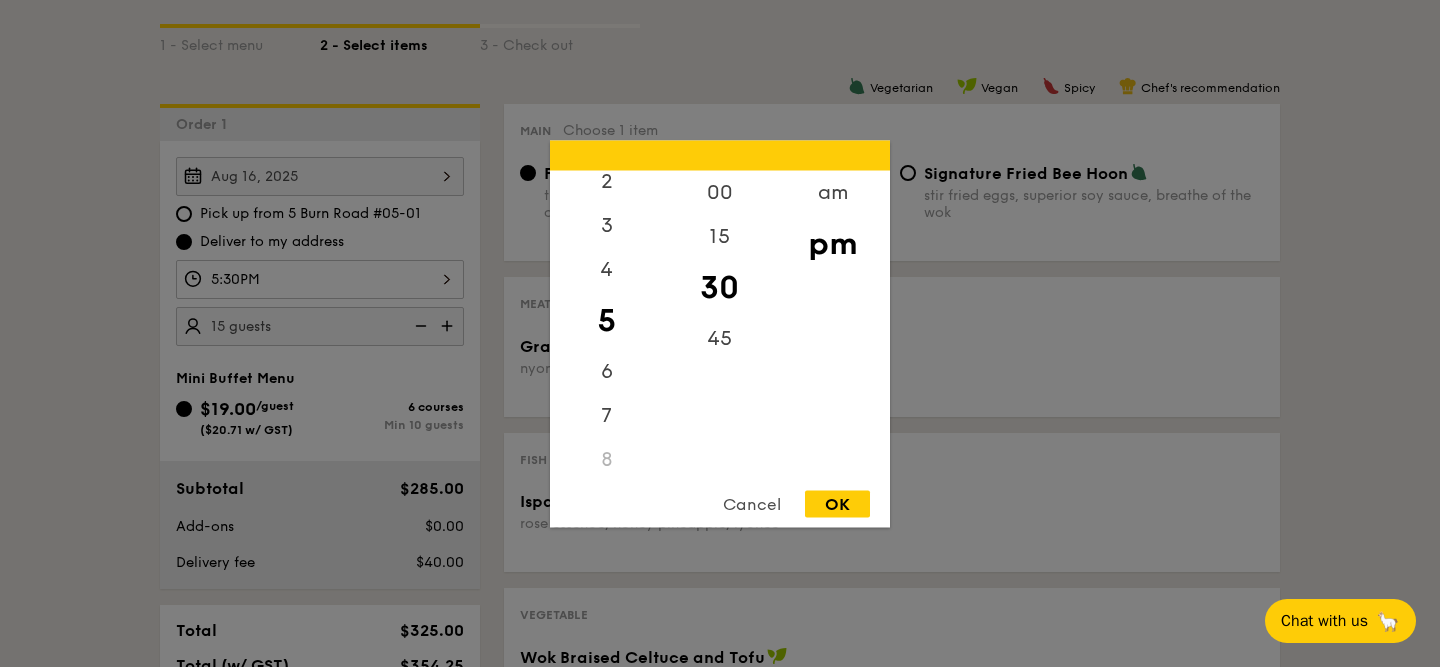 click on "OK" at bounding box center (837, 503) 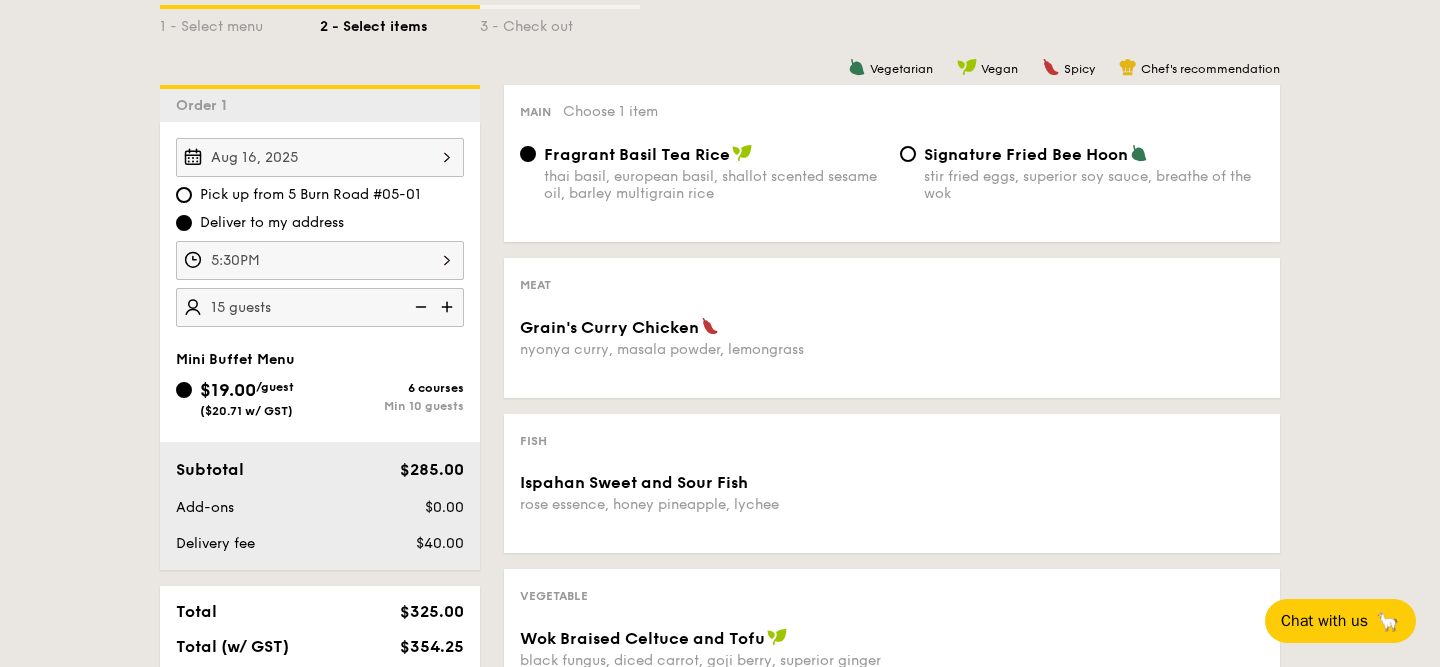 scroll, scrollTop: 477, scrollLeft: 0, axis: vertical 